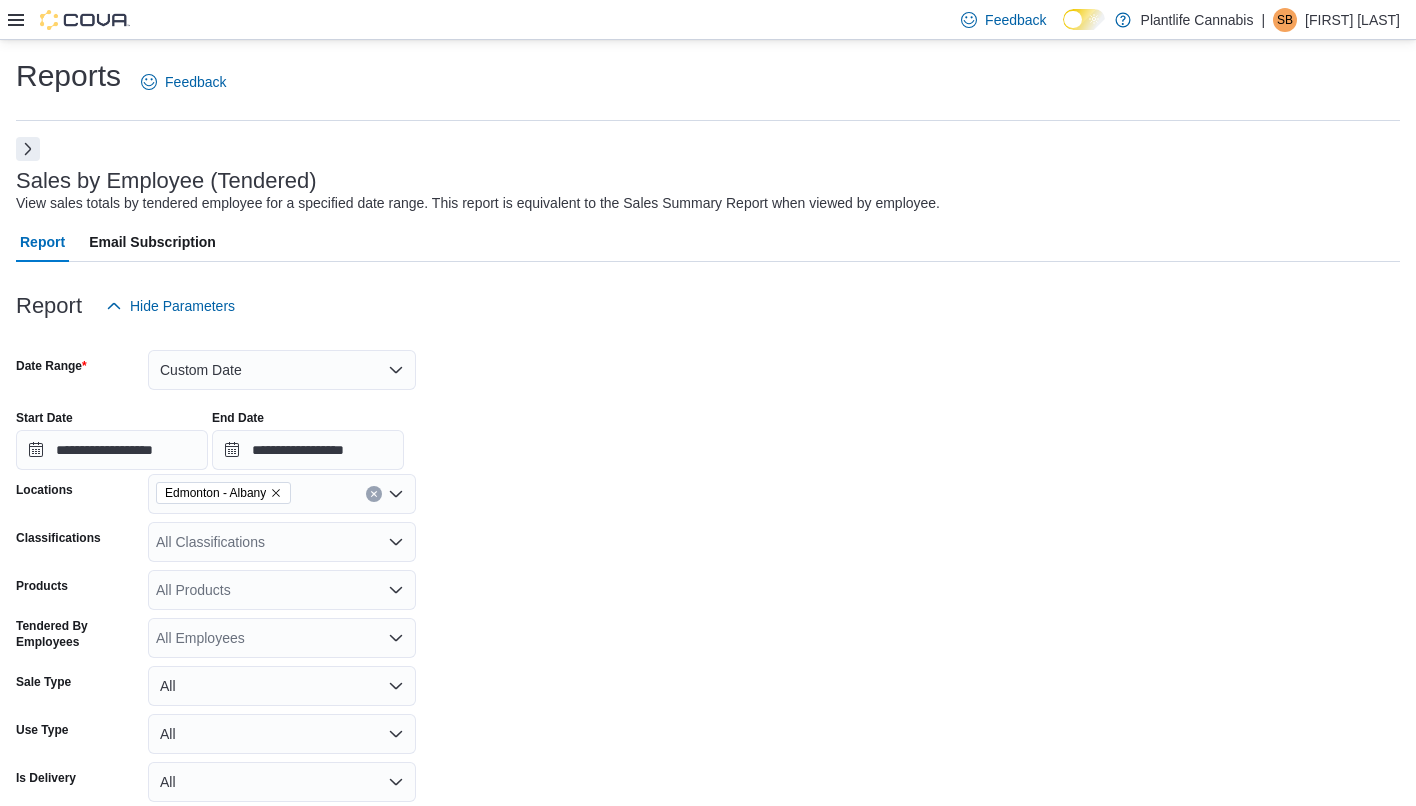 click on "Run Report" at bounding box center [360, 837] 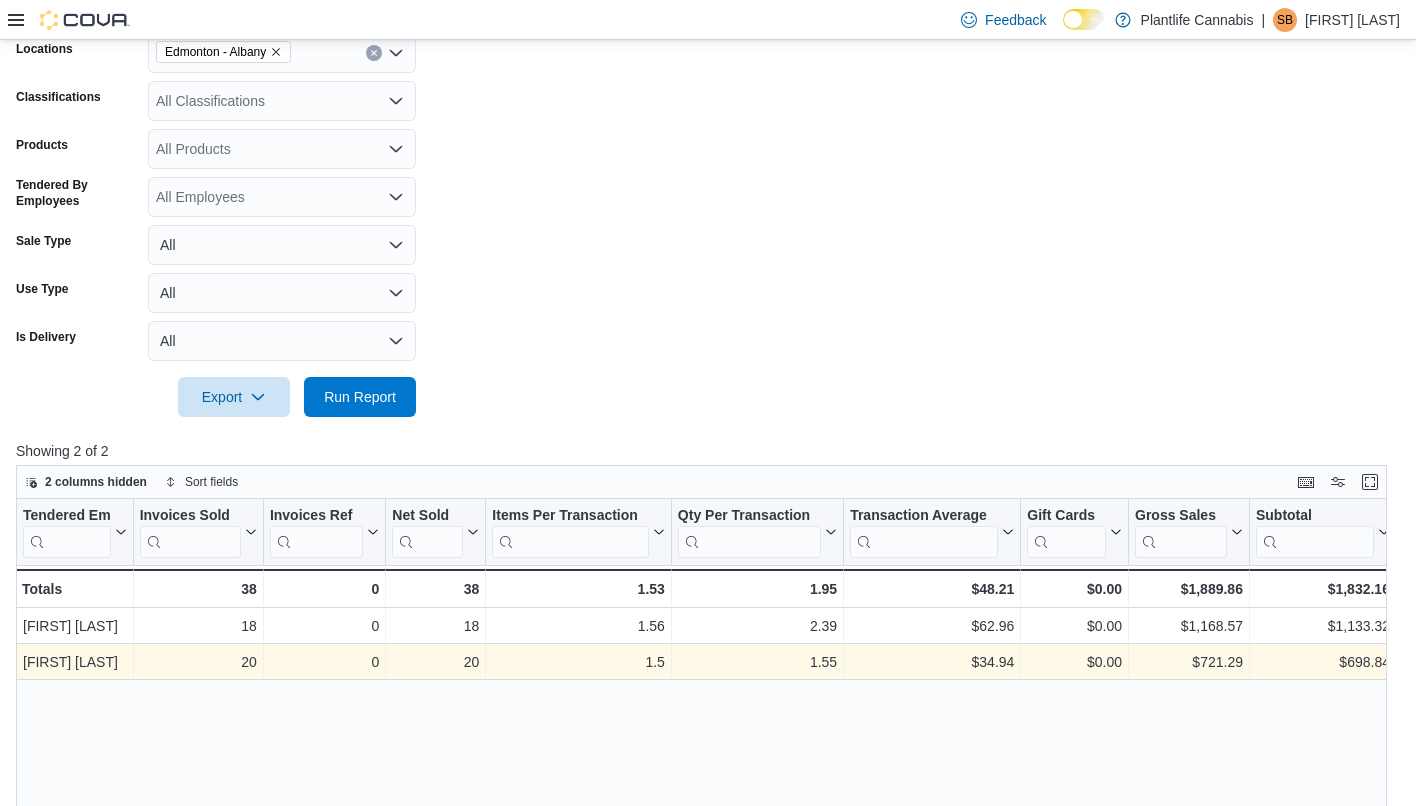 scroll, scrollTop: 15, scrollLeft: 0, axis: vertical 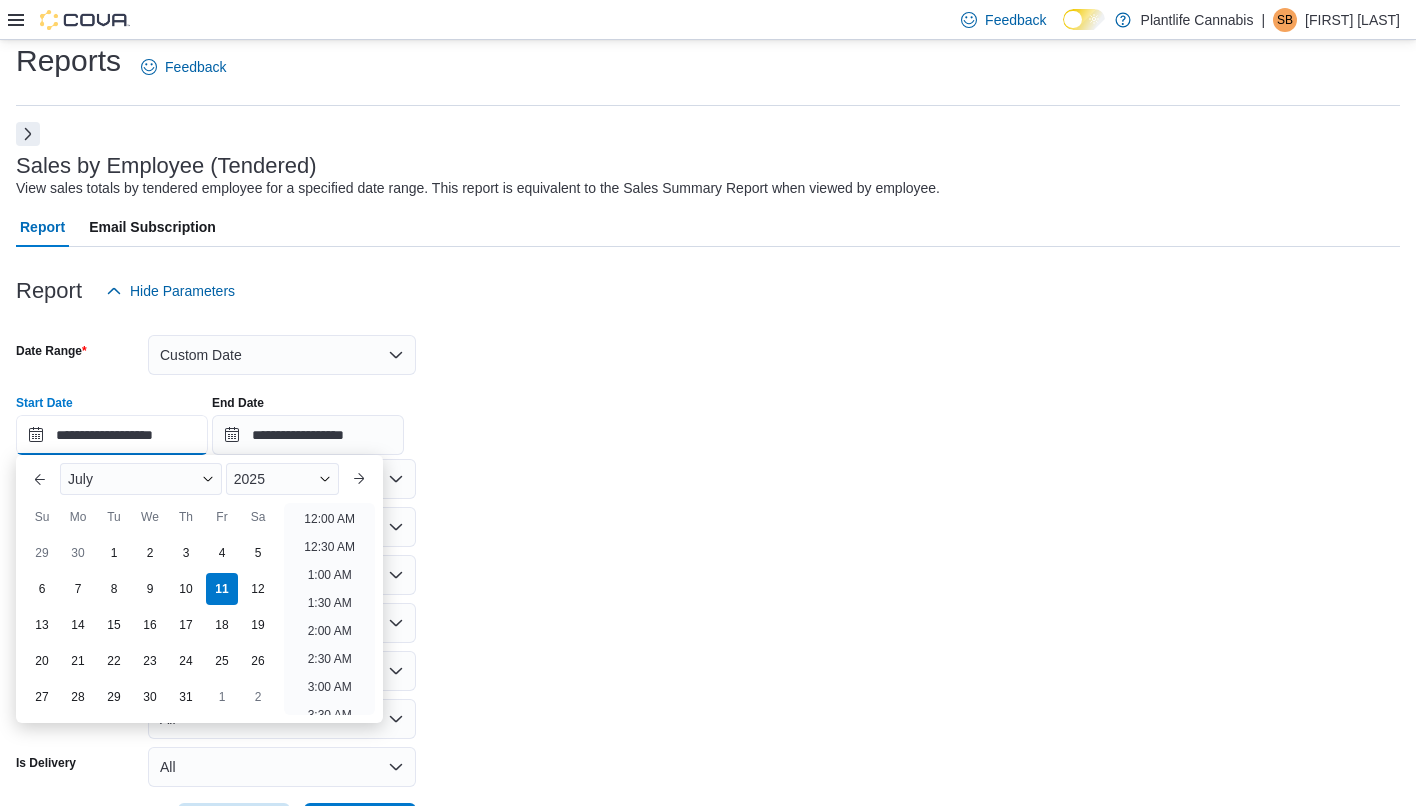 click on "**********" at bounding box center (112, 435) 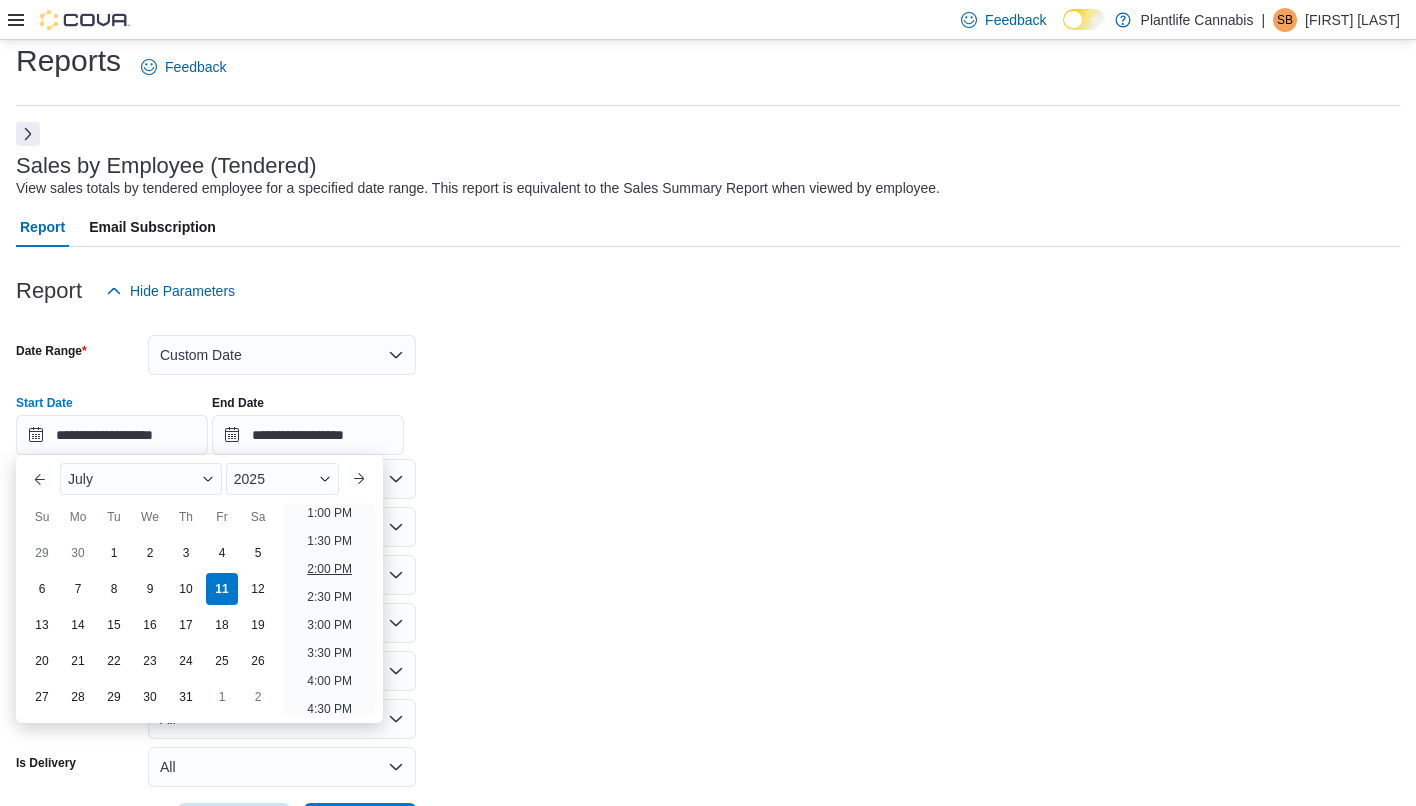 click on "2:00 PM" at bounding box center [329, 569] 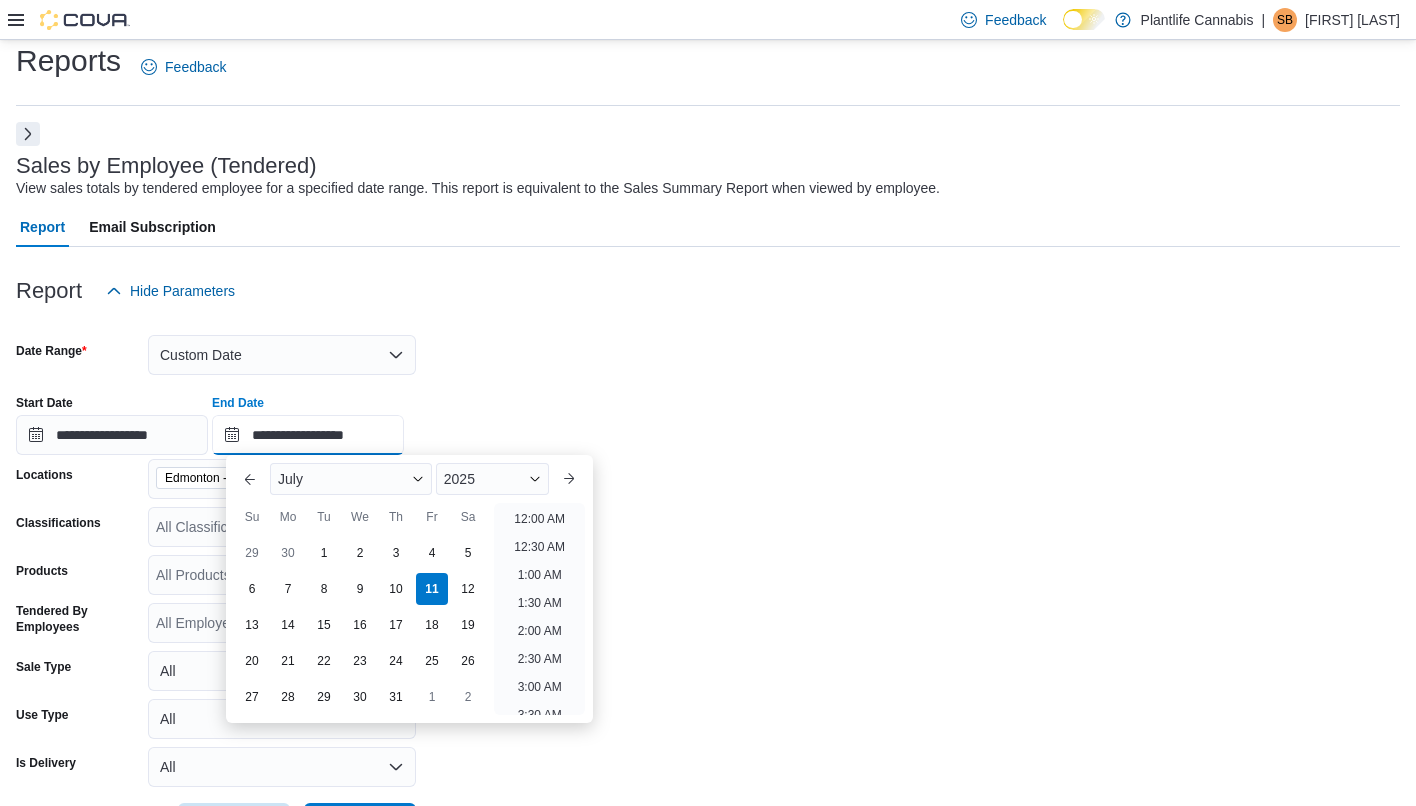 click on "**********" at bounding box center [308, 435] 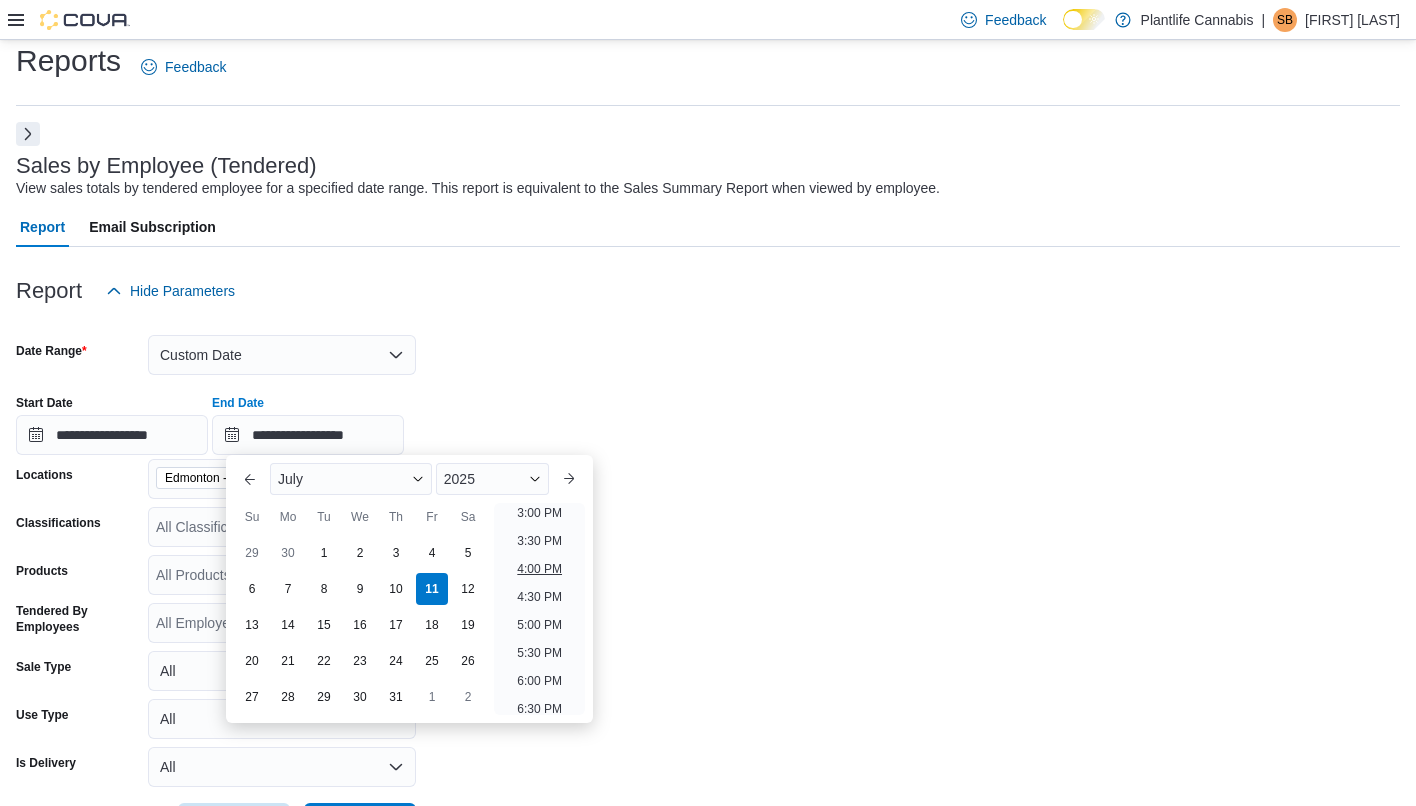 click on "4:00 PM" at bounding box center [539, 569] 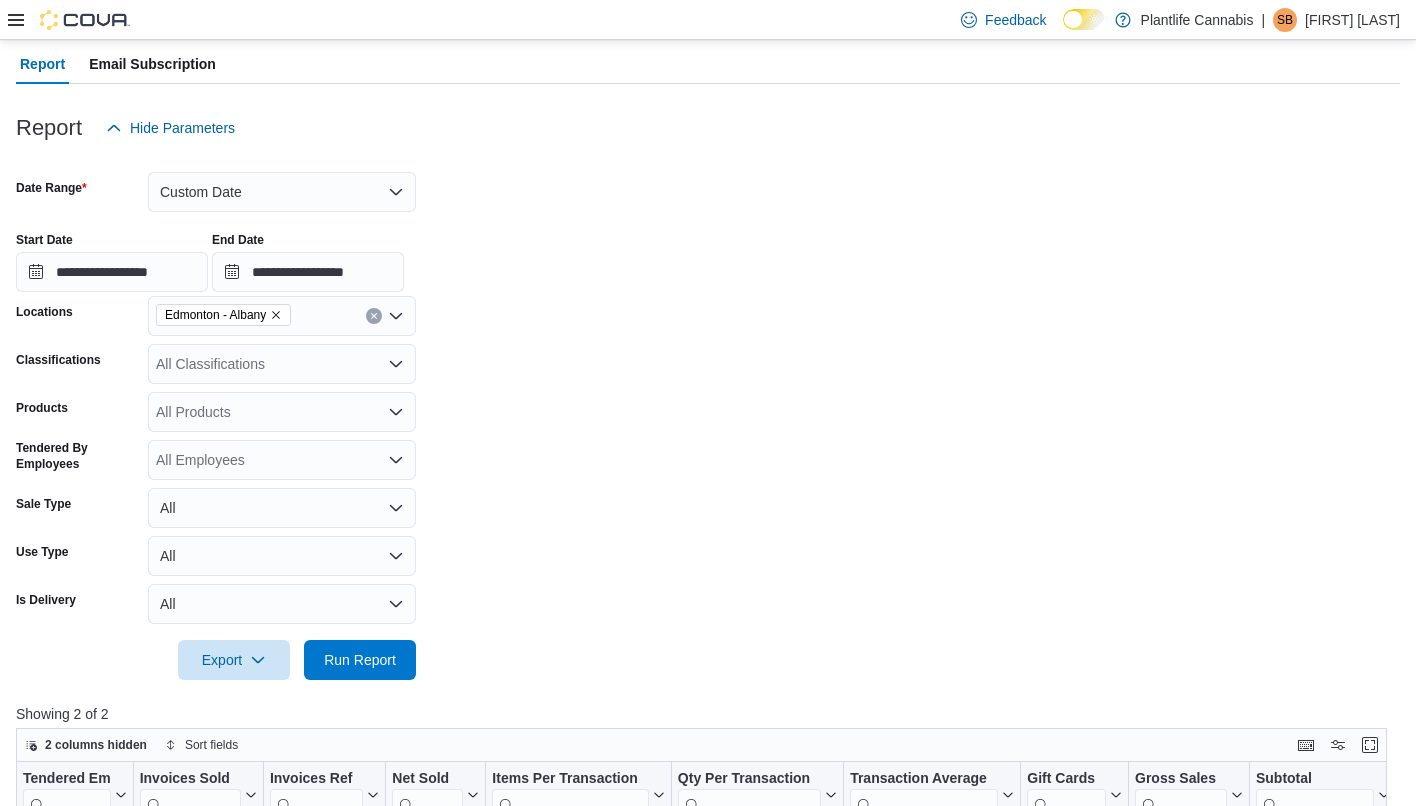scroll, scrollTop: 180, scrollLeft: 0, axis: vertical 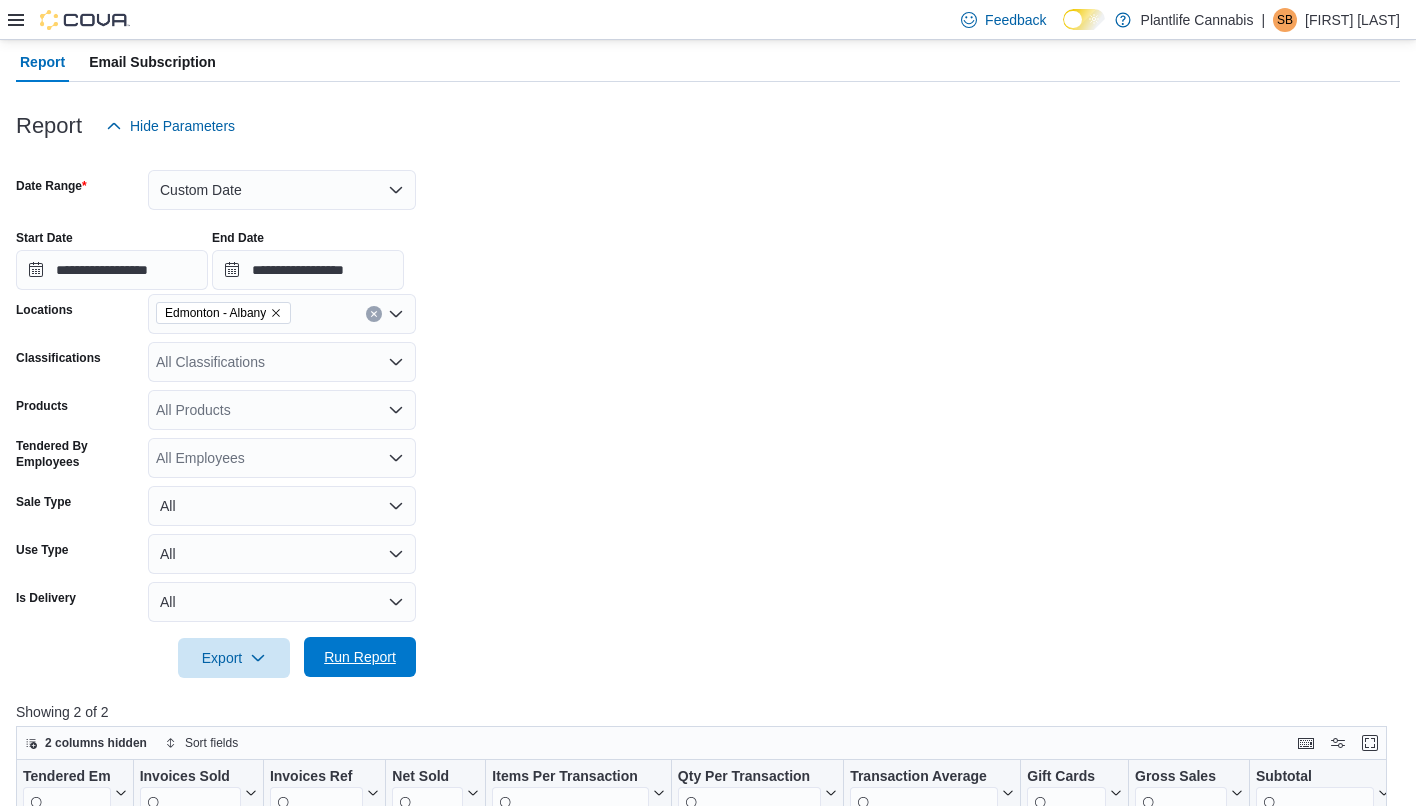 click on "Run Report" at bounding box center [360, 657] 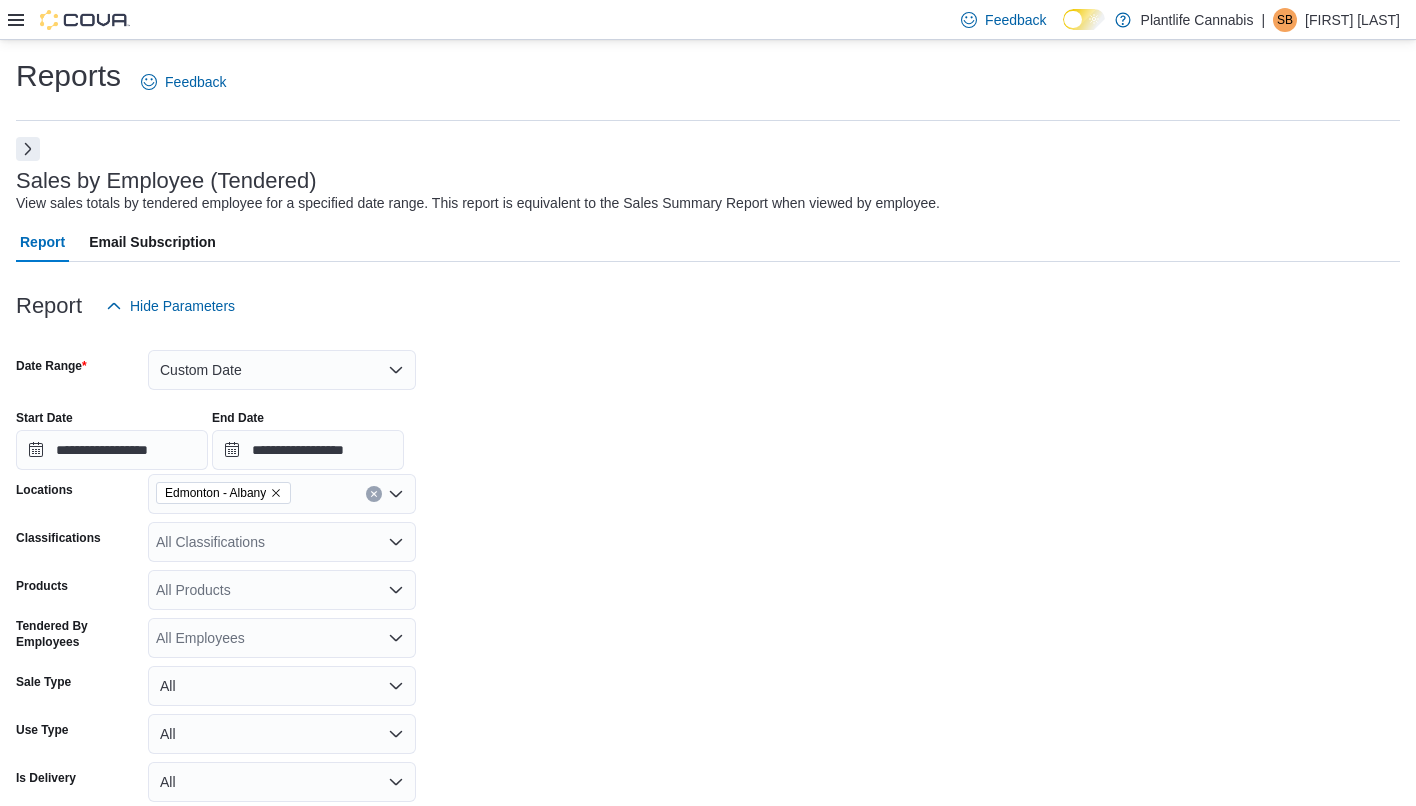 scroll, scrollTop: 662, scrollLeft: 0, axis: vertical 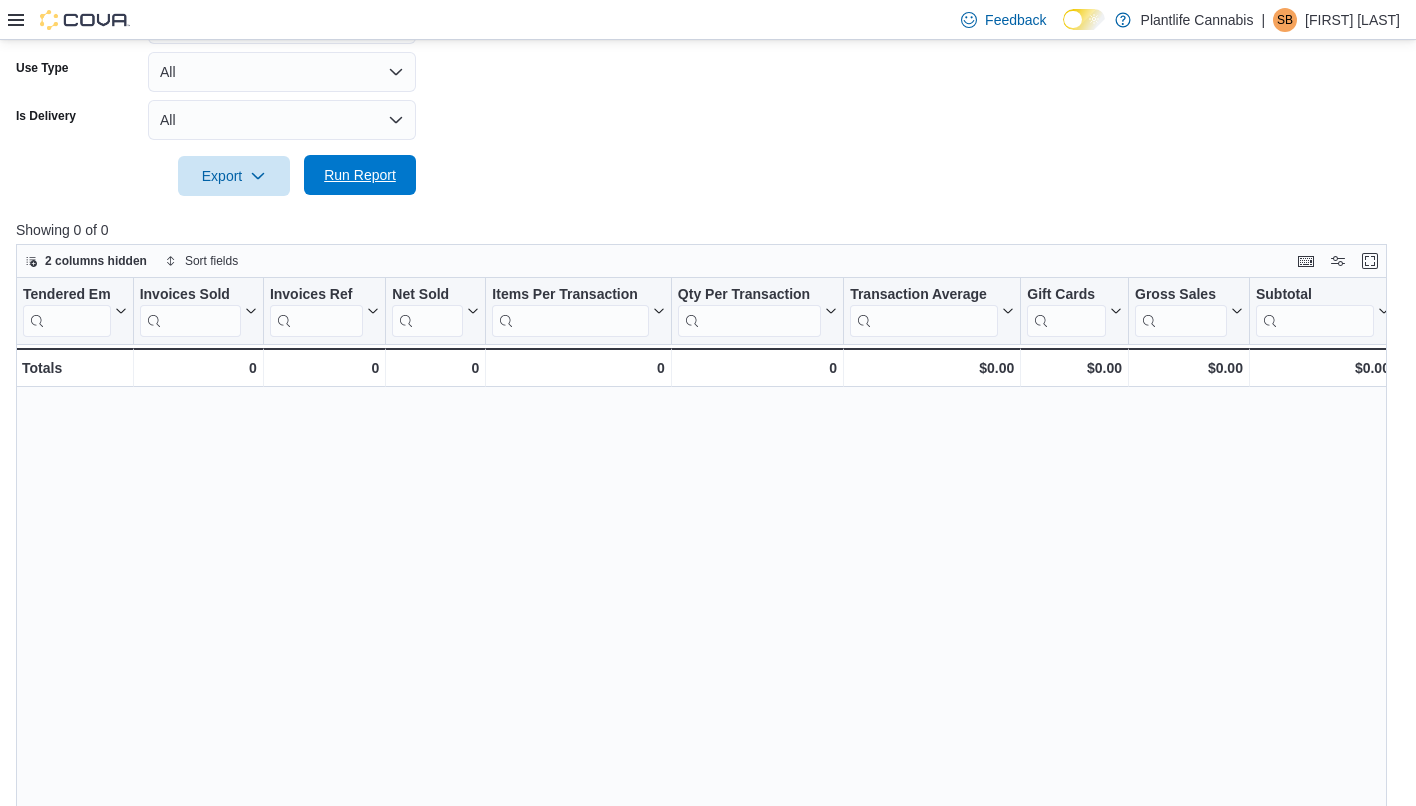 click on "Run Report" at bounding box center [360, 175] 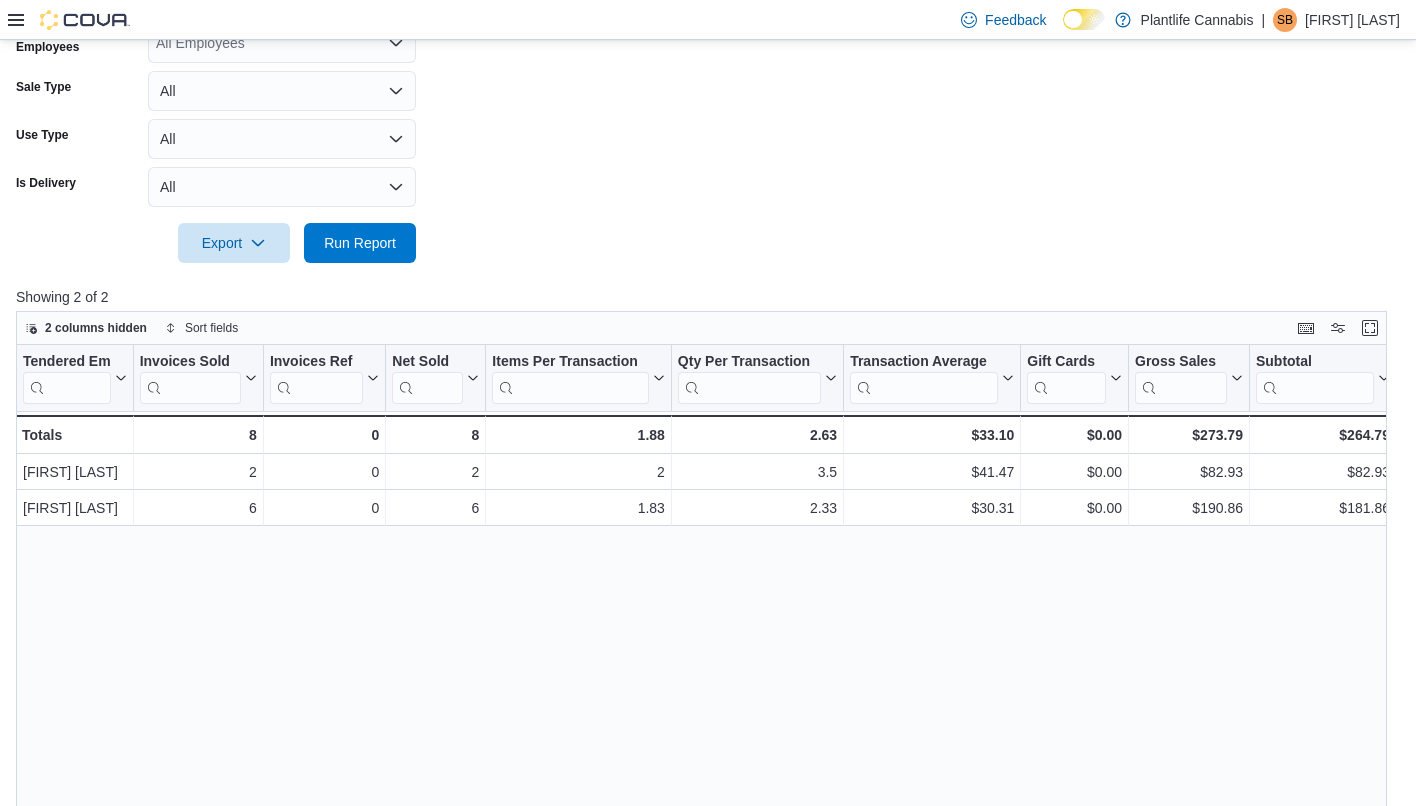 scroll, scrollTop: 433, scrollLeft: 0, axis: vertical 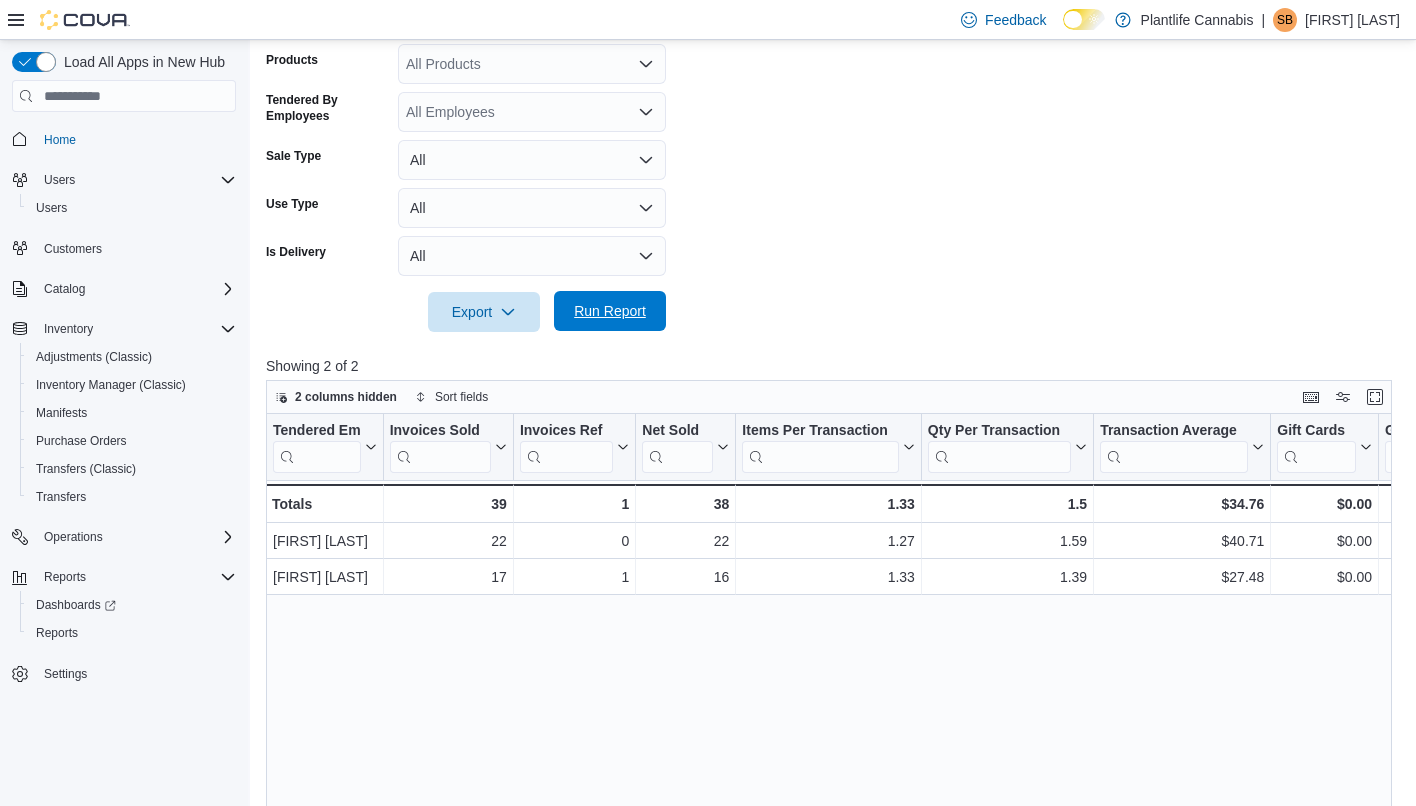 click on "Run Report" at bounding box center [610, 311] 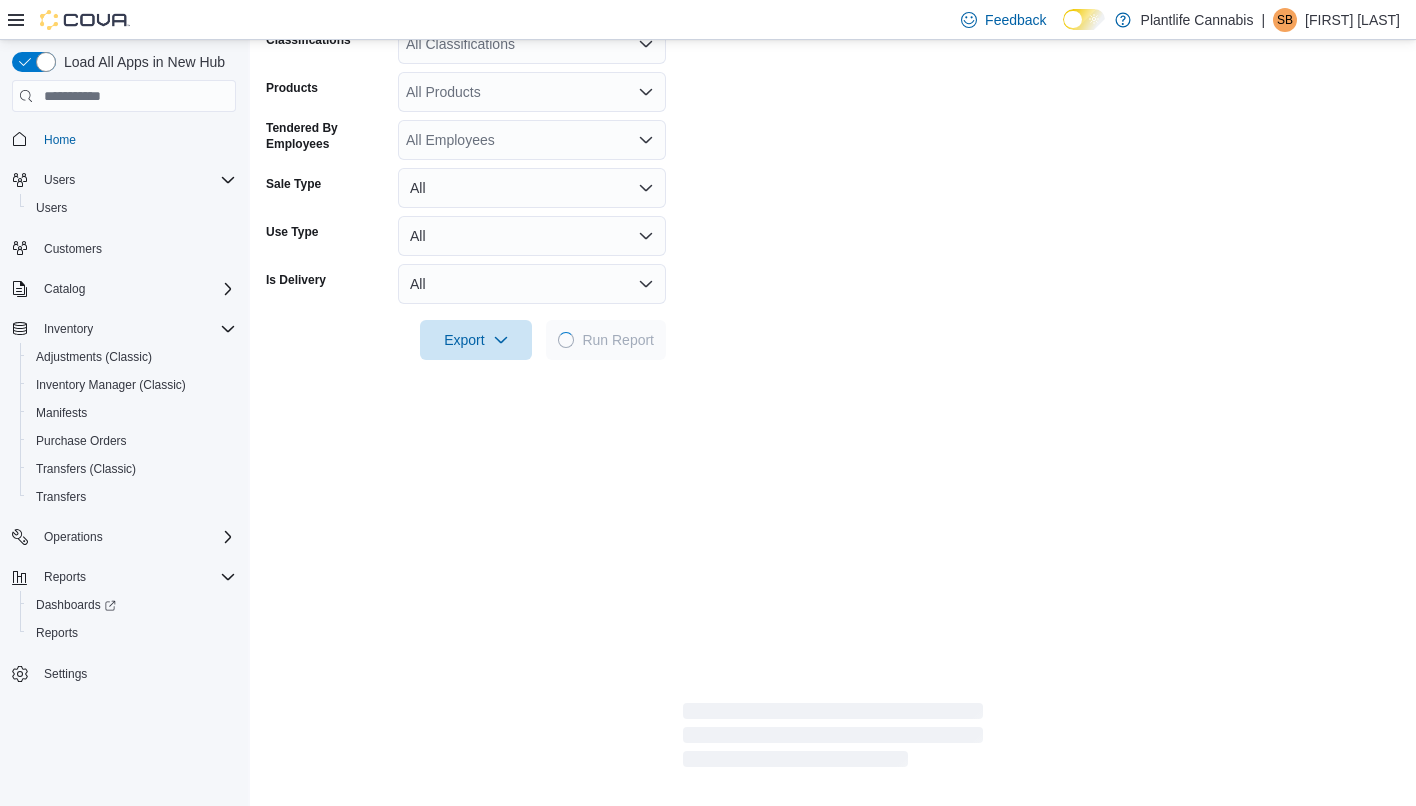 scroll, scrollTop: 675, scrollLeft: 0, axis: vertical 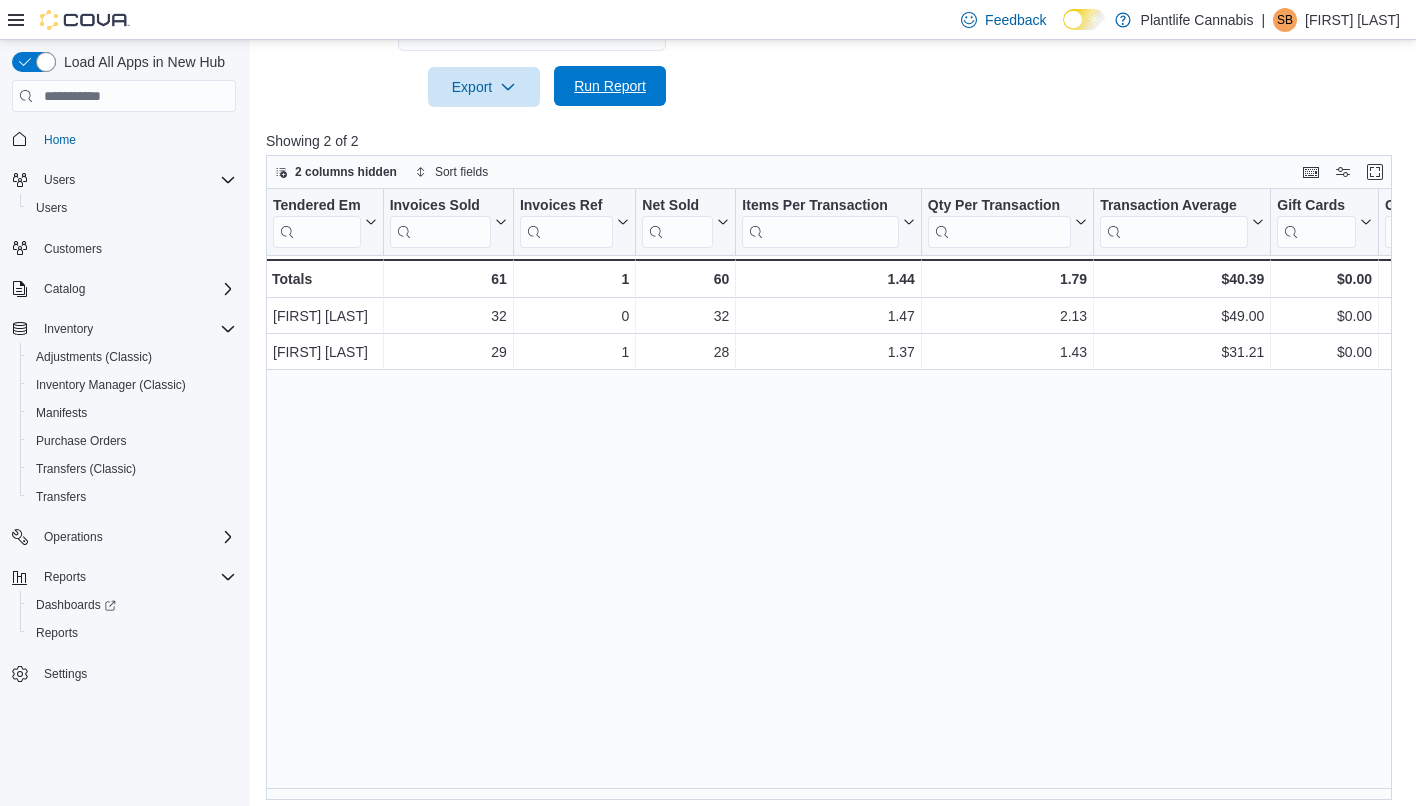 click on "Run Report" at bounding box center (610, 86) 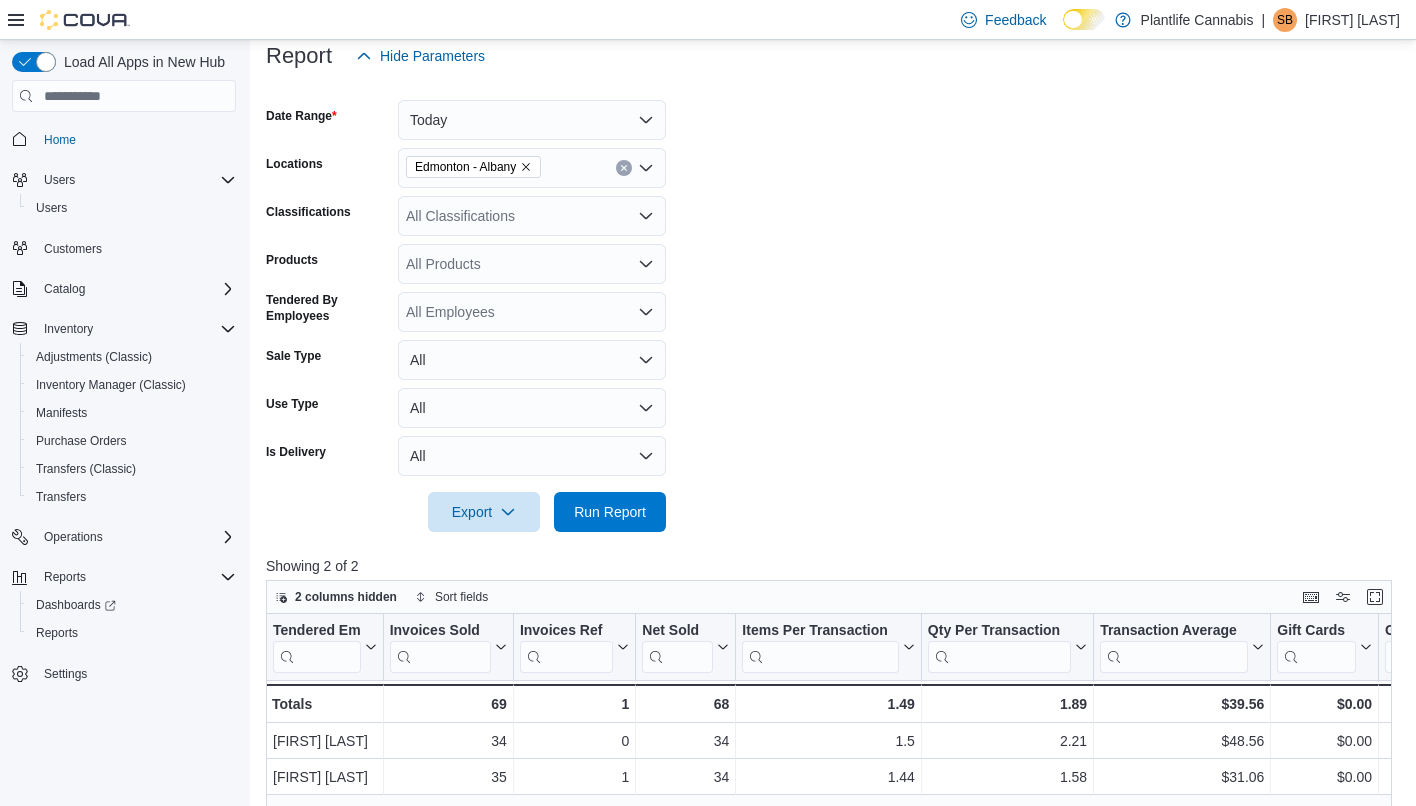 scroll, scrollTop: 269, scrollLeft: 0, axis: vertical 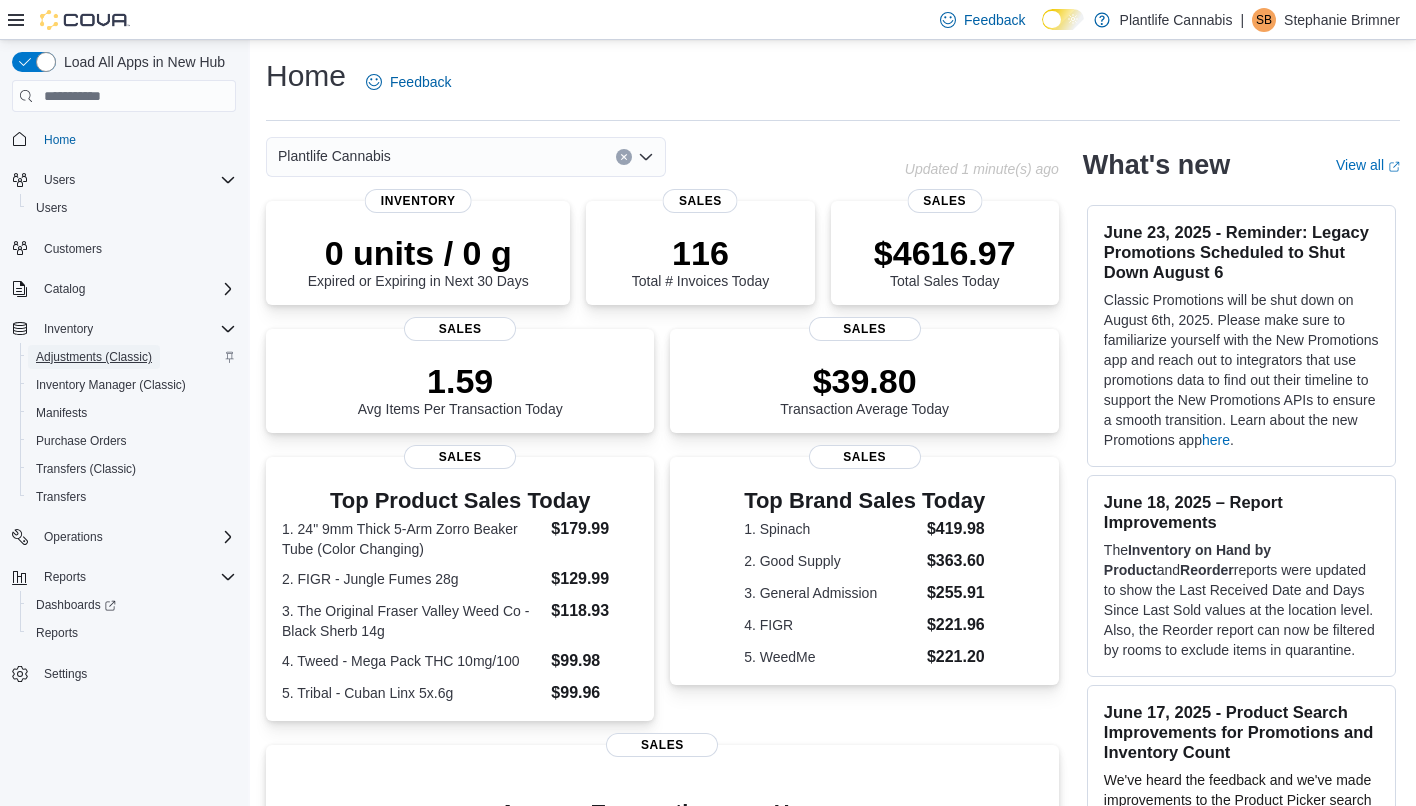 click on "Adjustments (Classic)" at bounding box center [94, 357] 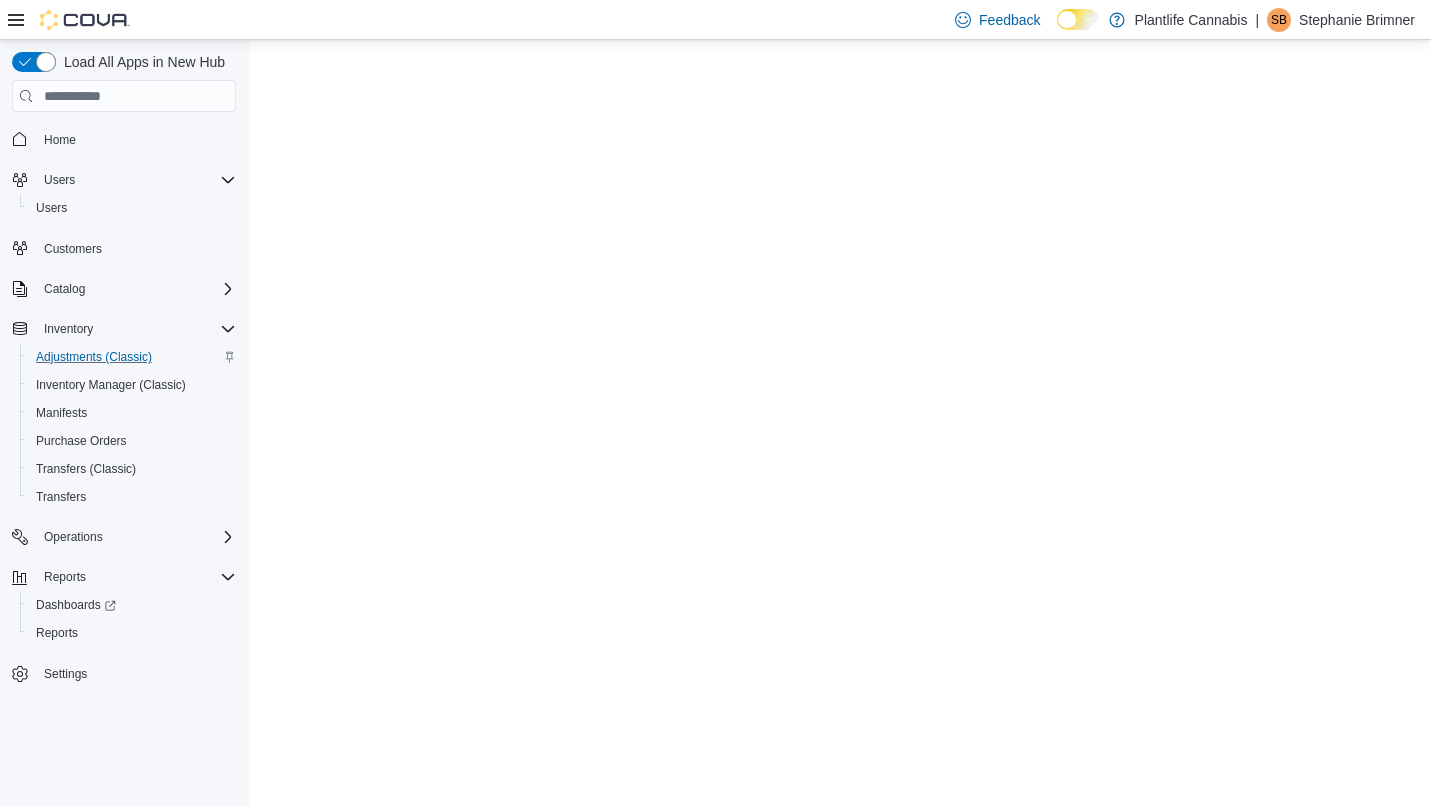scroll, scrollTop: 0, scrollLeft: 0, axis: both 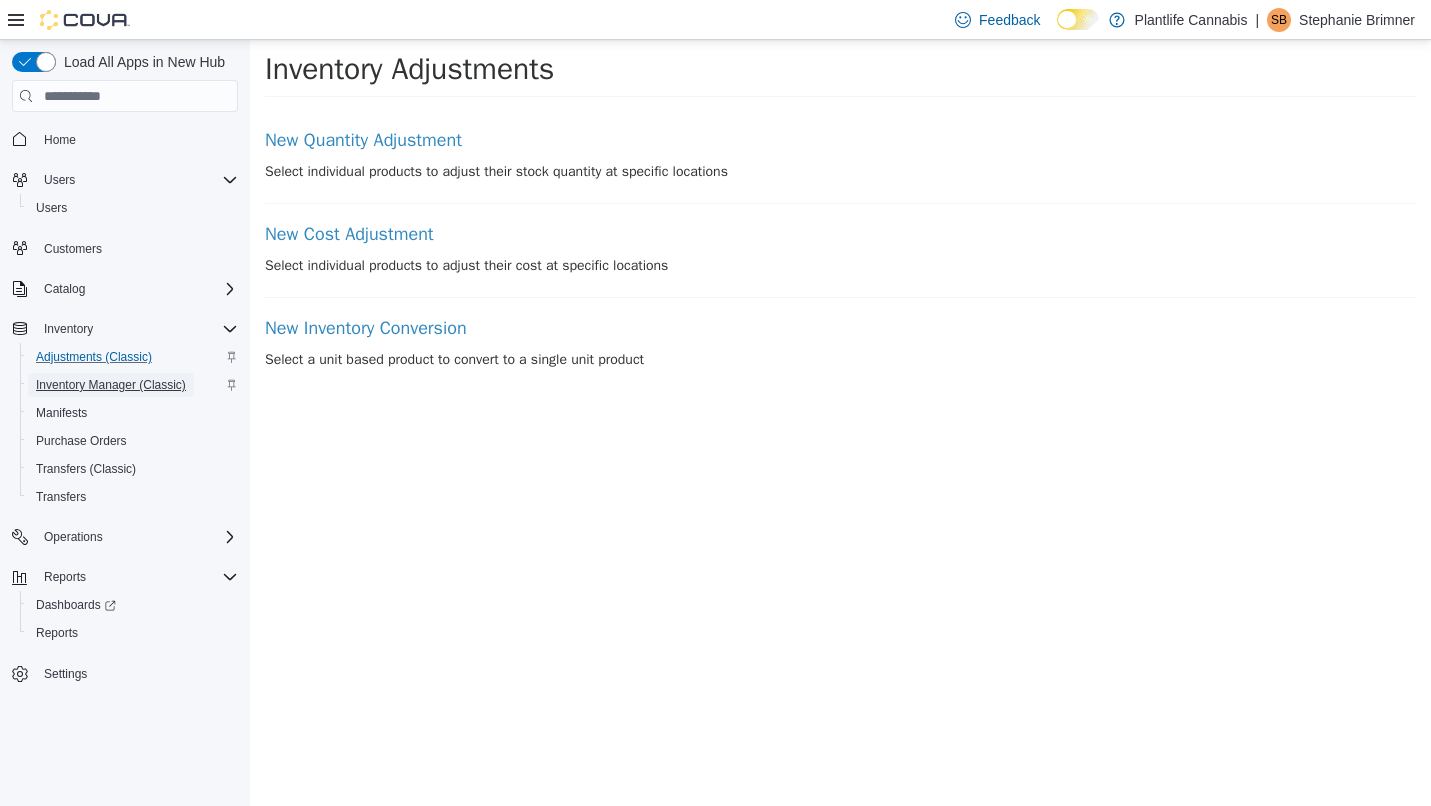click on "Inventory Manager (Classic)" at bounding box center [111, 385] 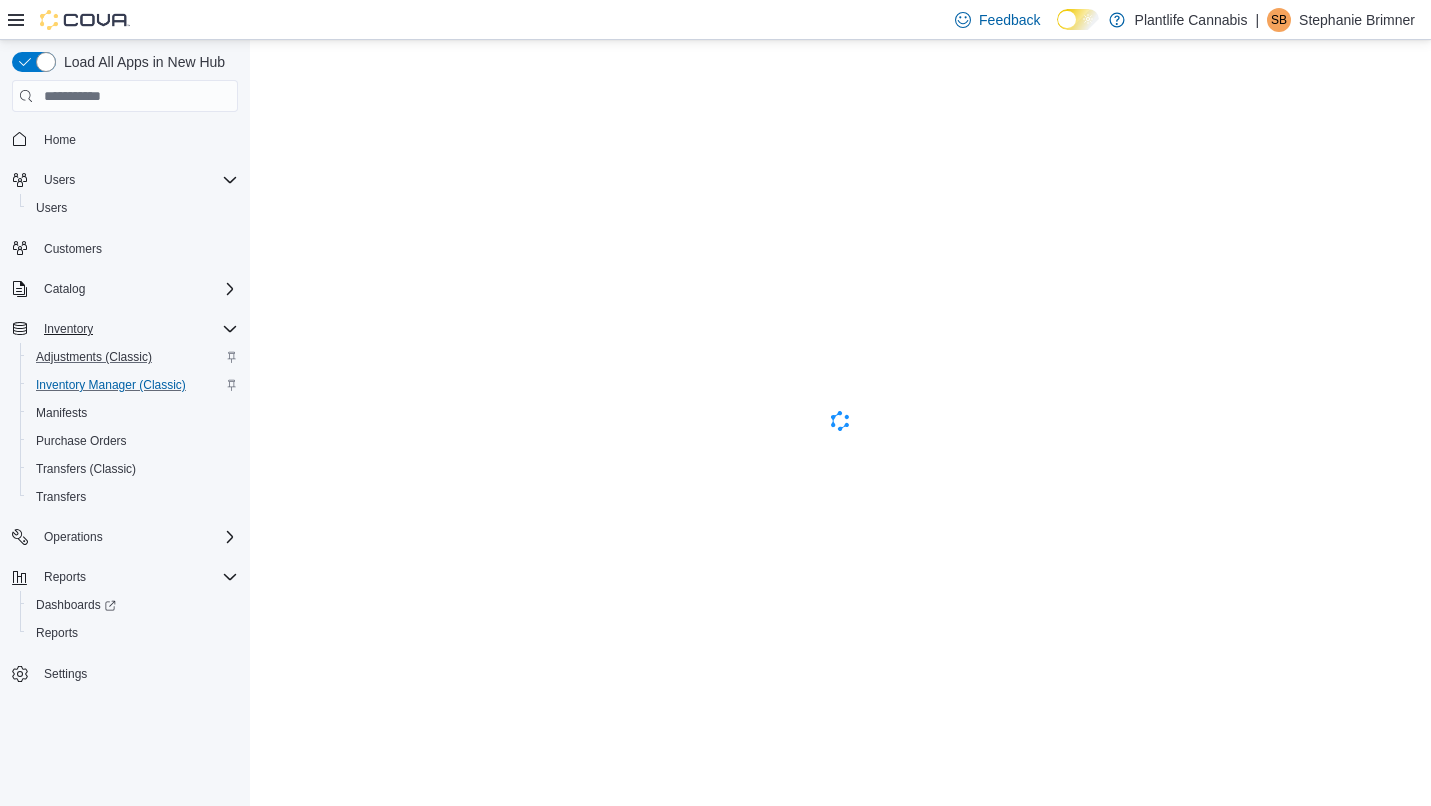 scroll, scrollTop: 0, scrollLeft: 0, axis: both 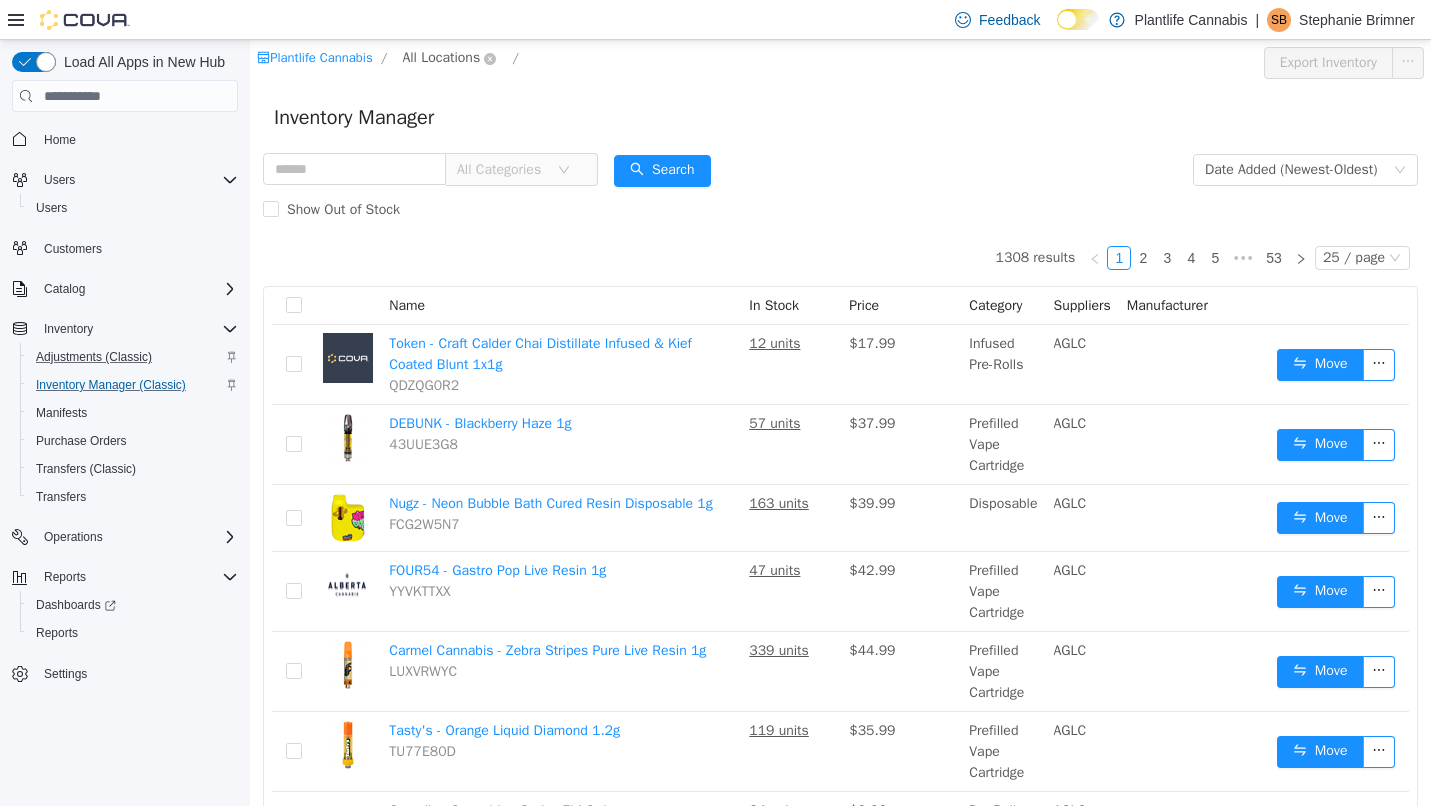 click on "All Locations" at bounding box center (441, 58) 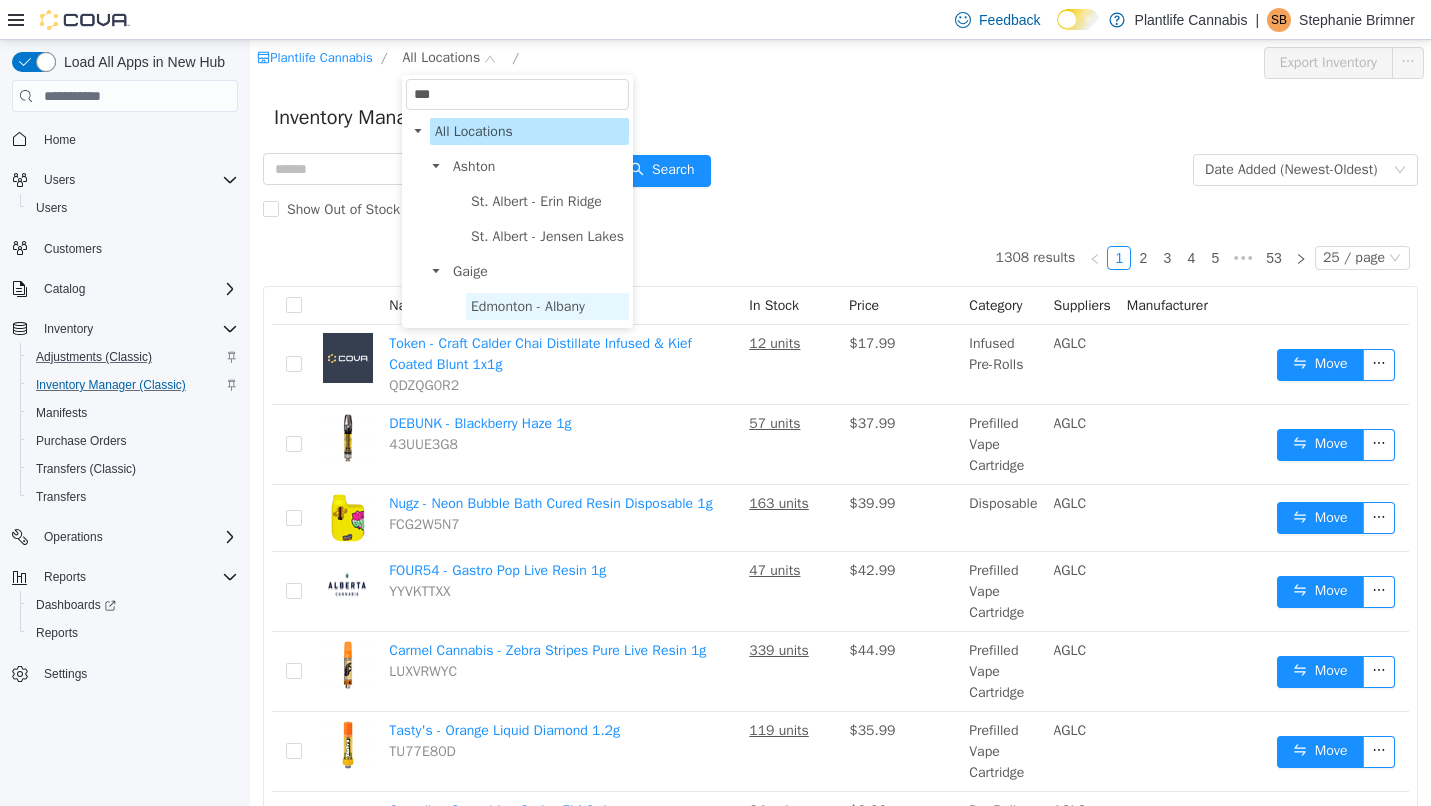 type on "***" 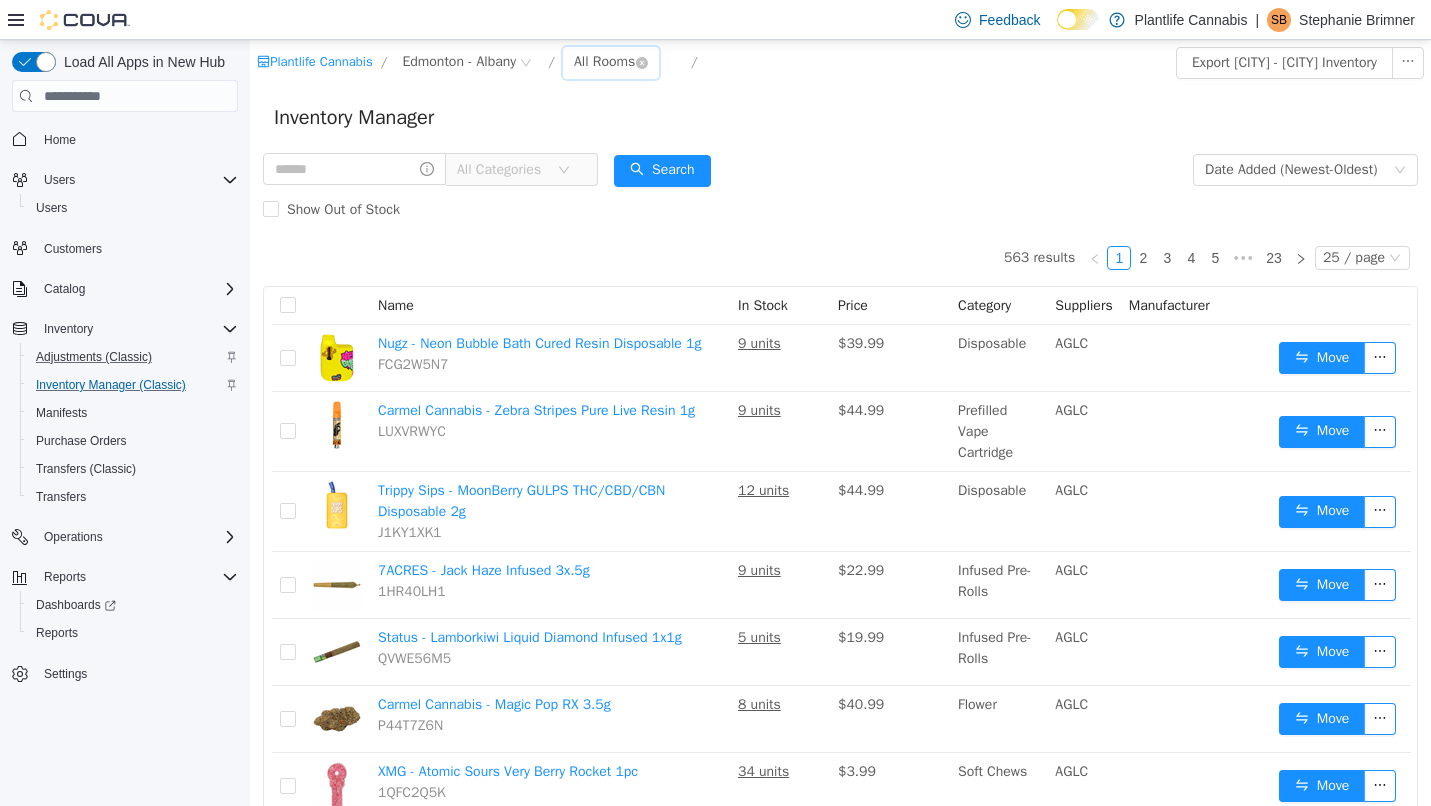 click on "All Rooms" at bounding box center [604, 62] 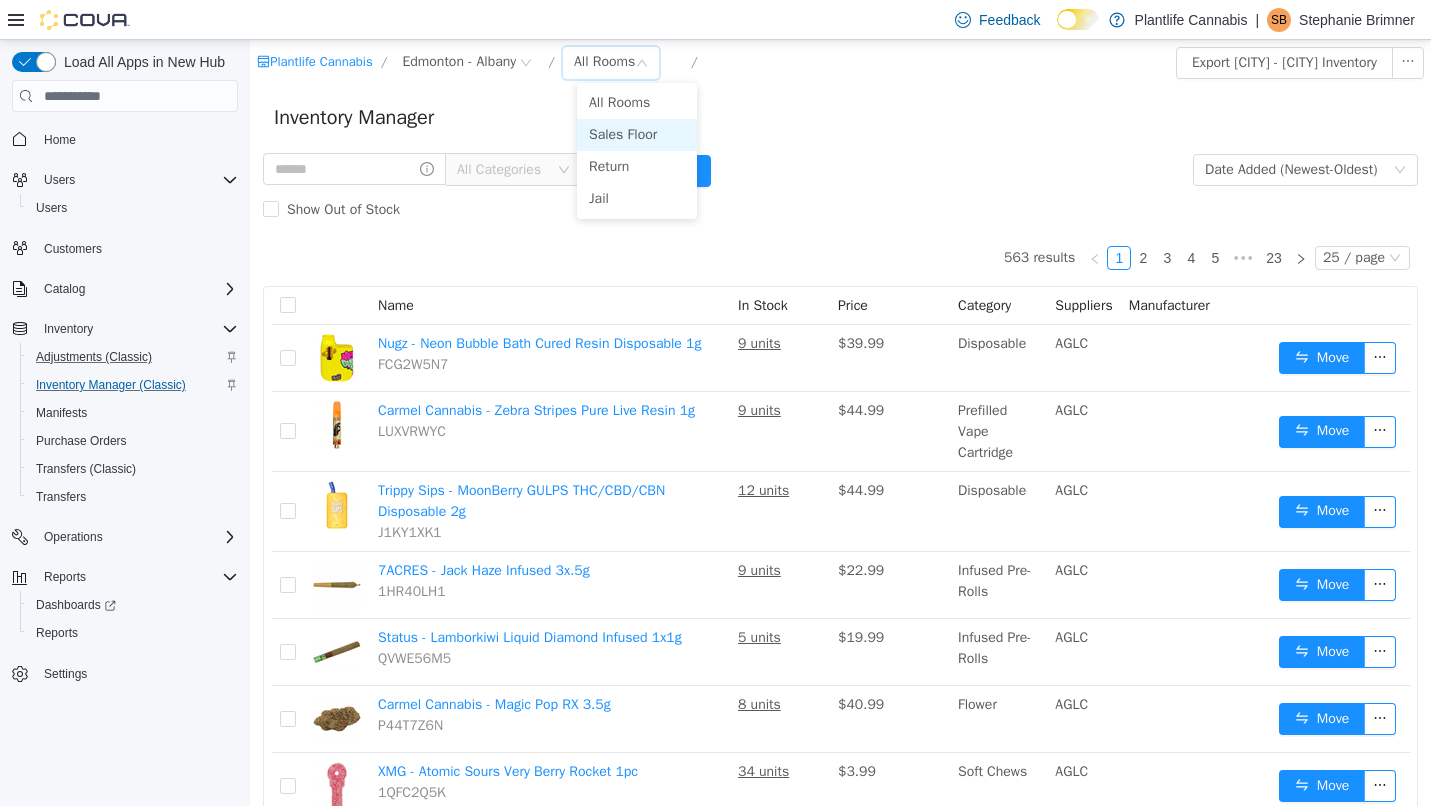click on "Sales Floor" at bounding box center (637, 135) 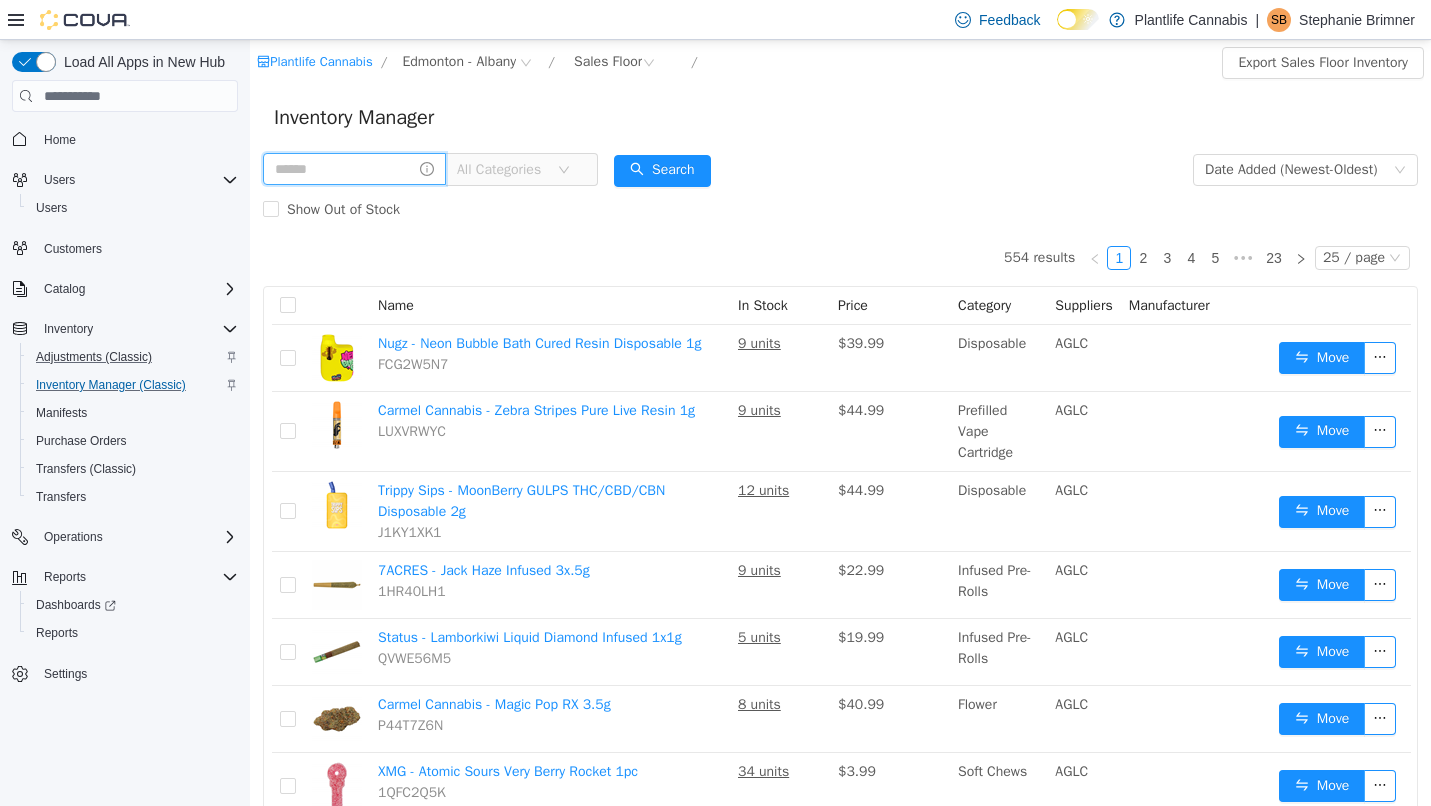 click at bounding box center (354, 169) 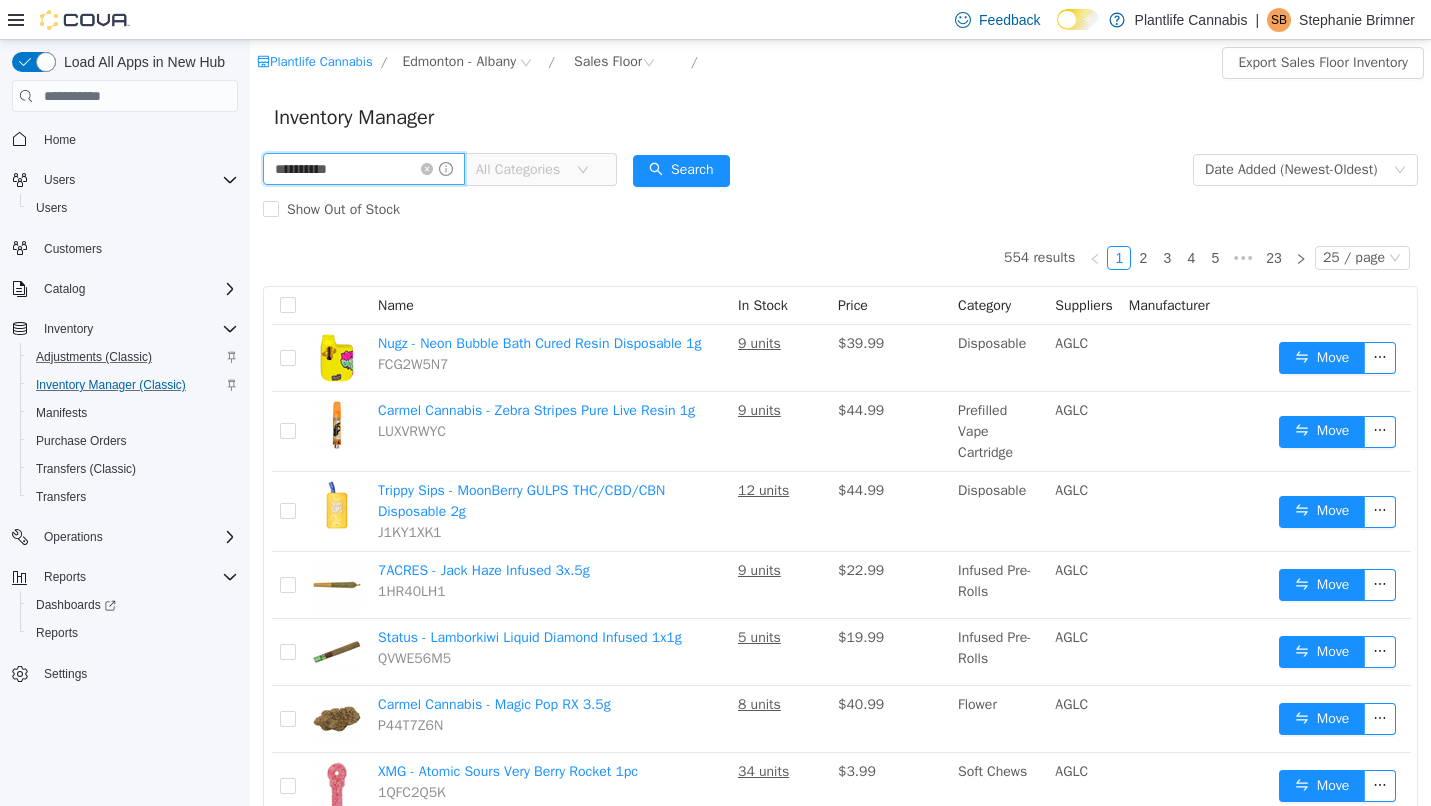 type on "**********" 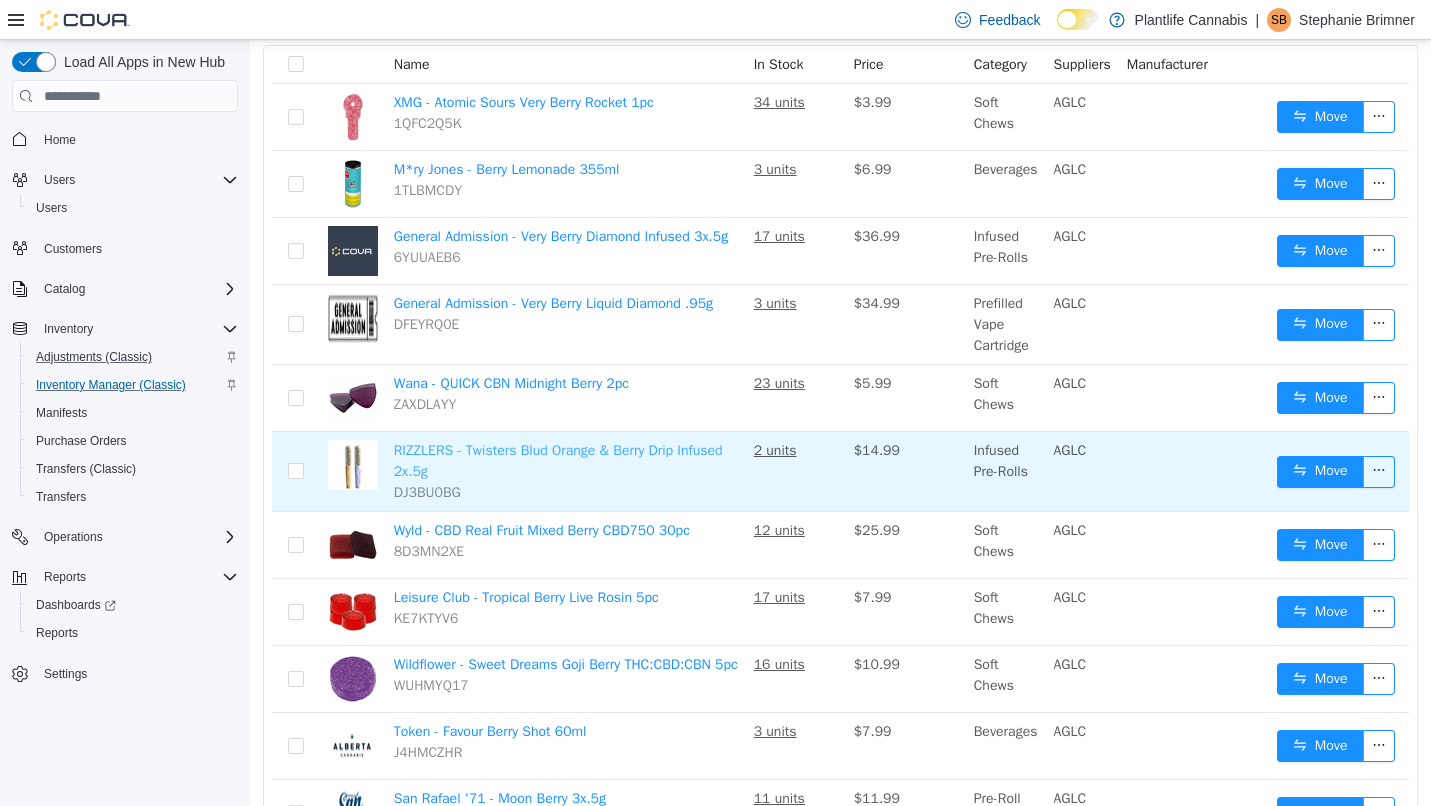 scroll, scrollTop: 305, scrollLeft: 0, axis: vertical 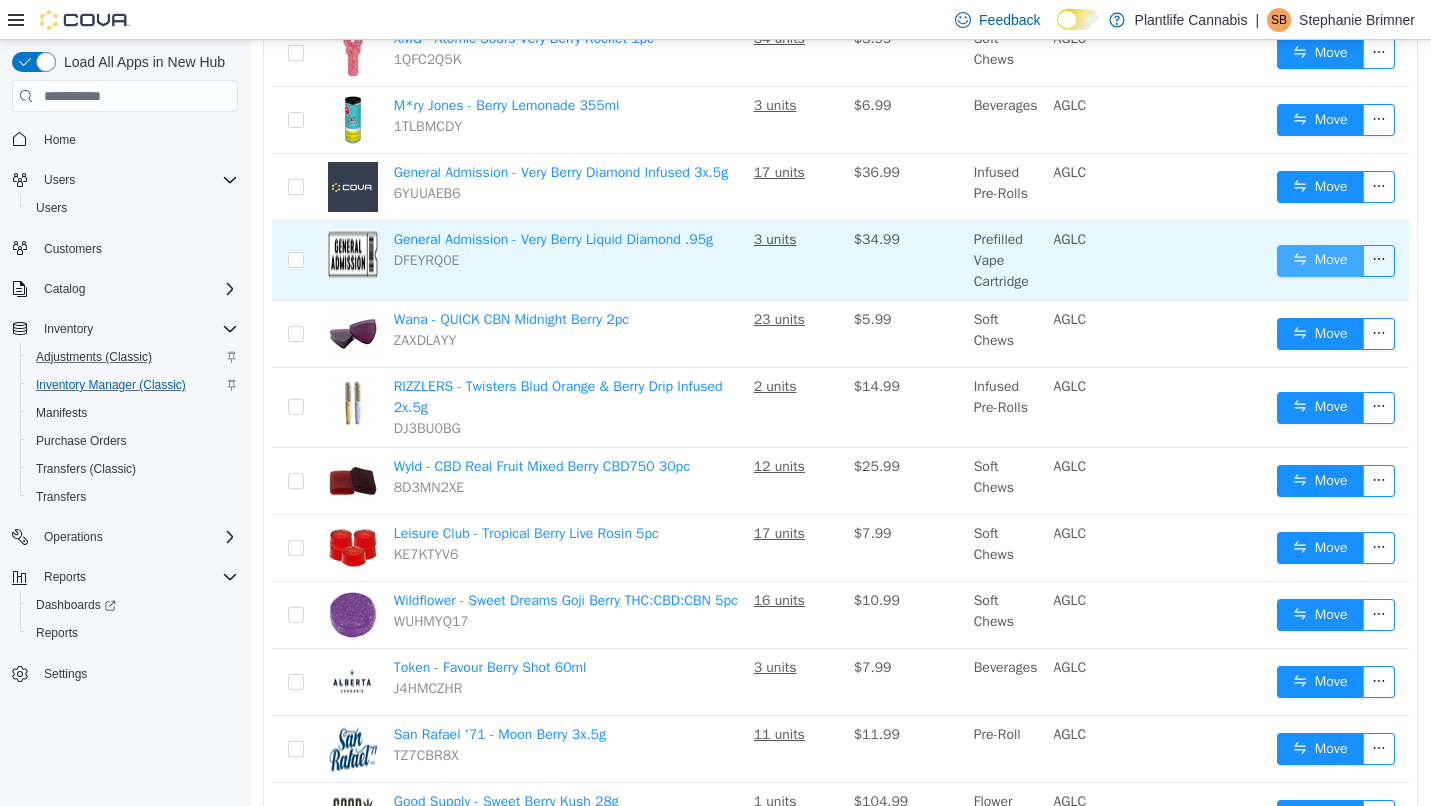 click on "Move" at bounding box center [1320, 261] 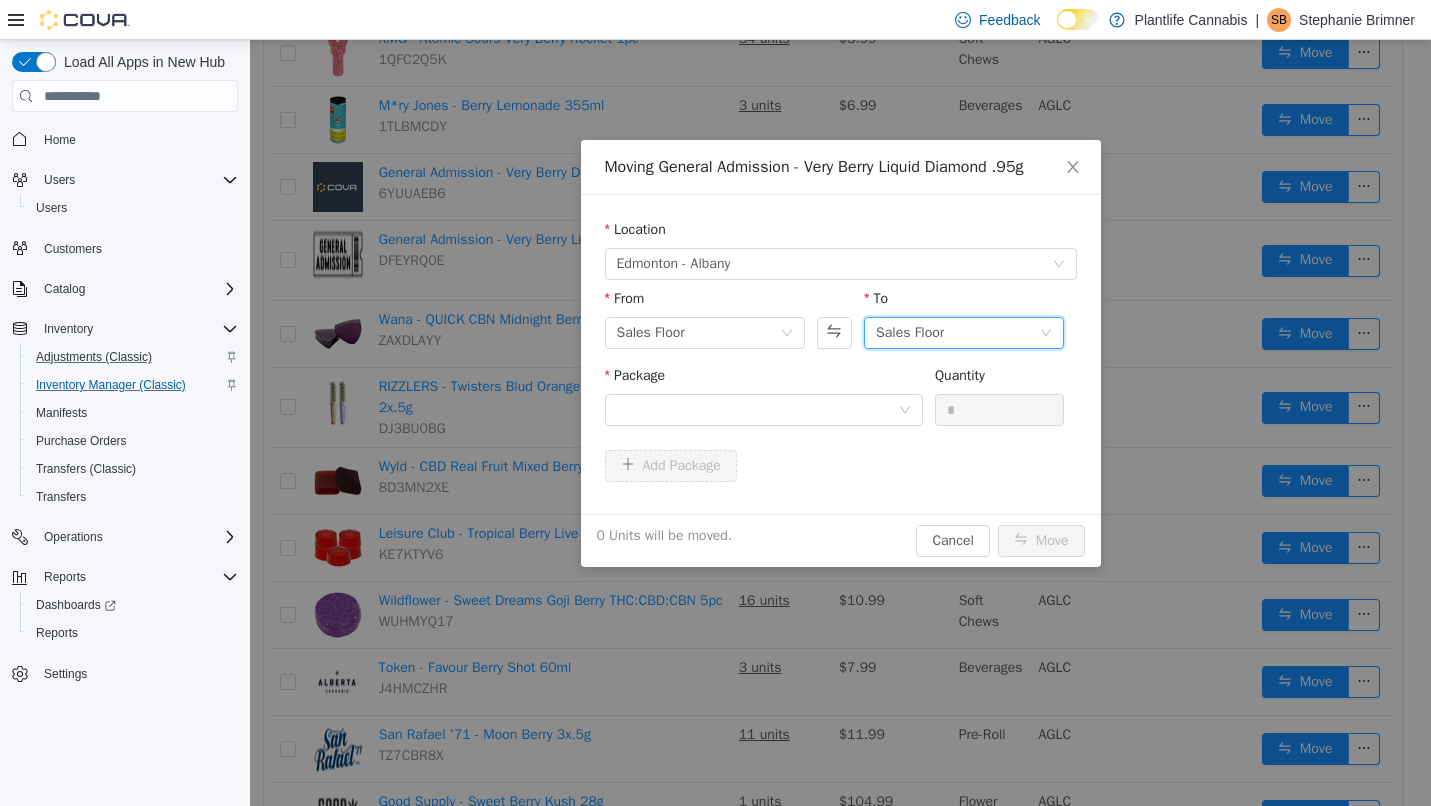 click on "Sales Floor" at bounding box center [910, 333] 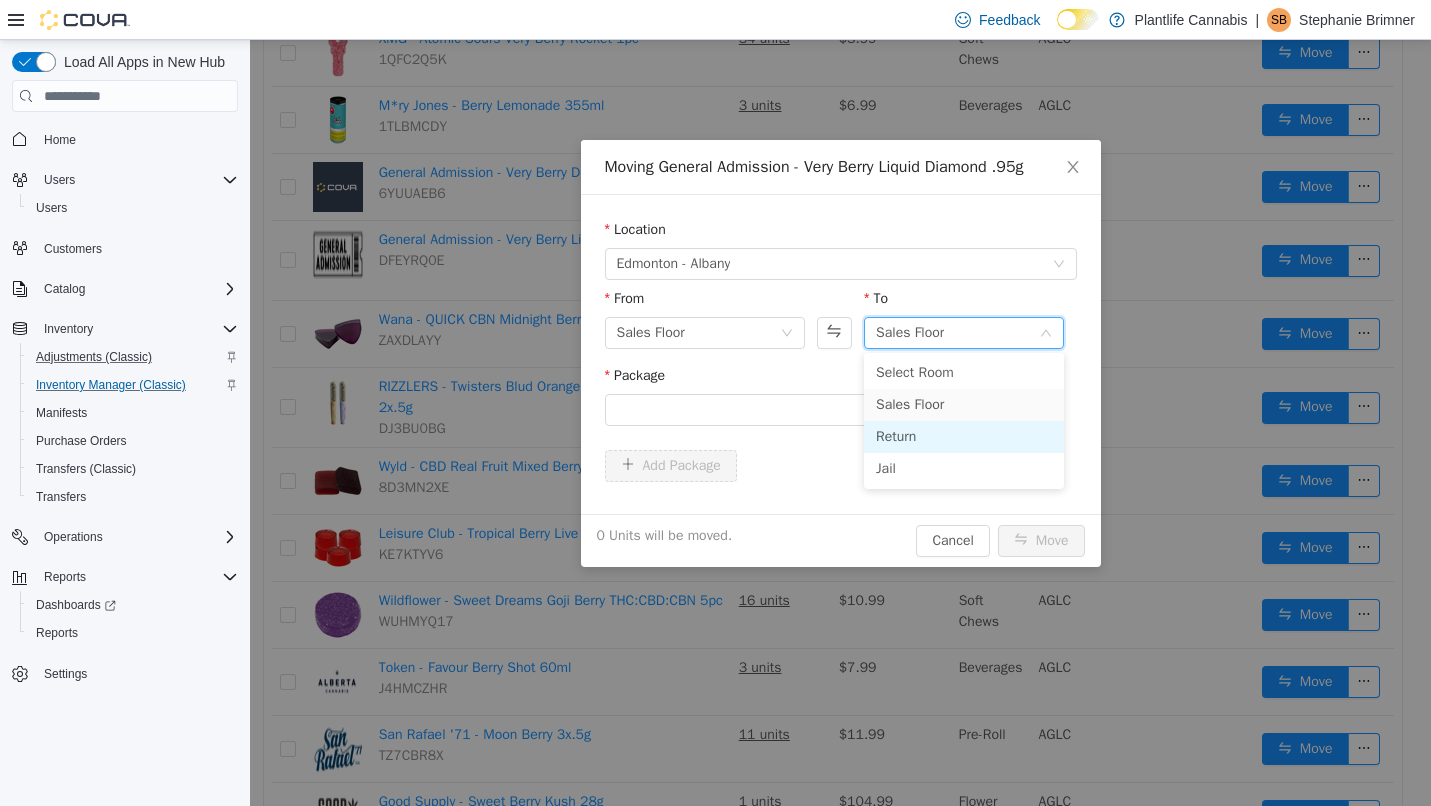 click on "Return" at bounding box center [964, 437] 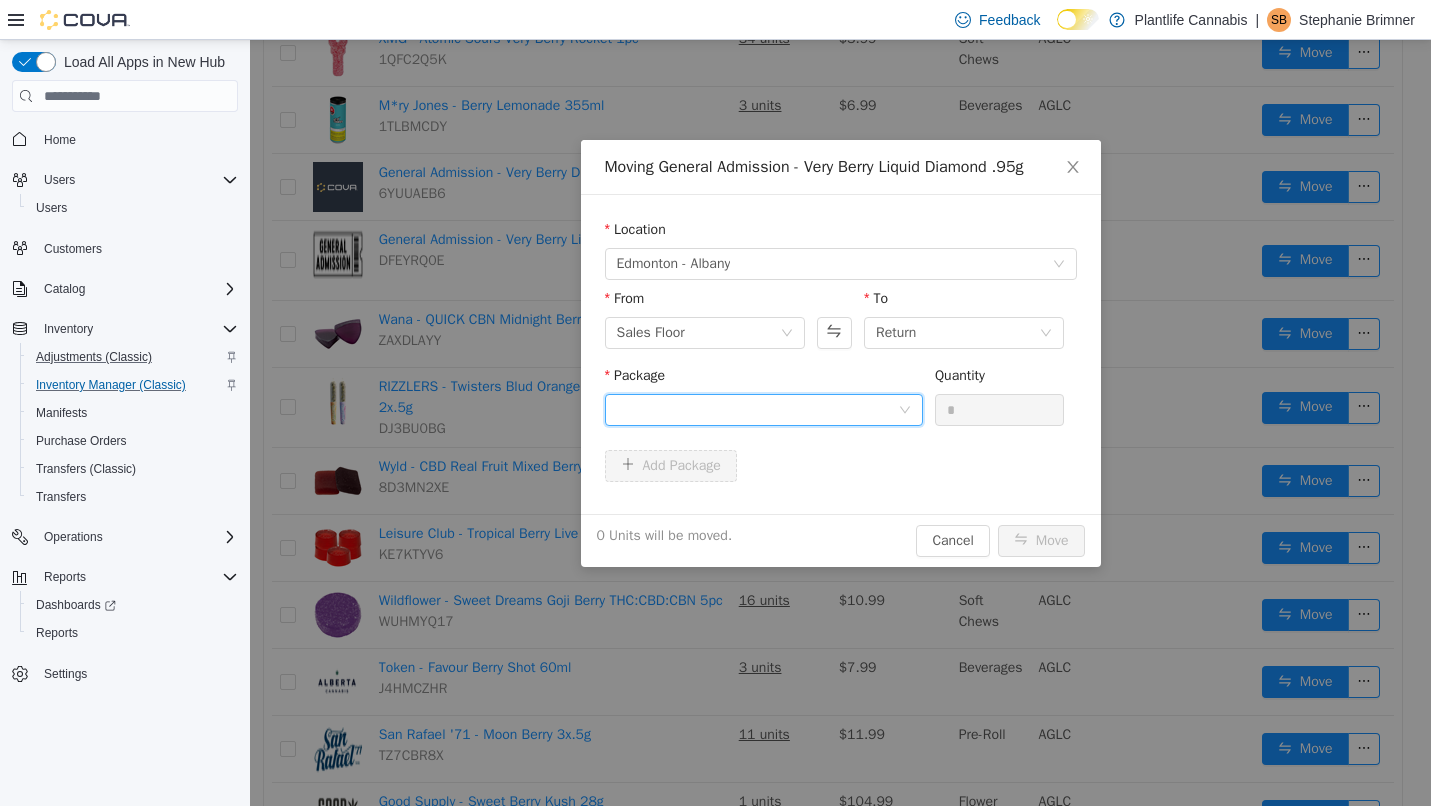 click at bounding box center (757, 410) 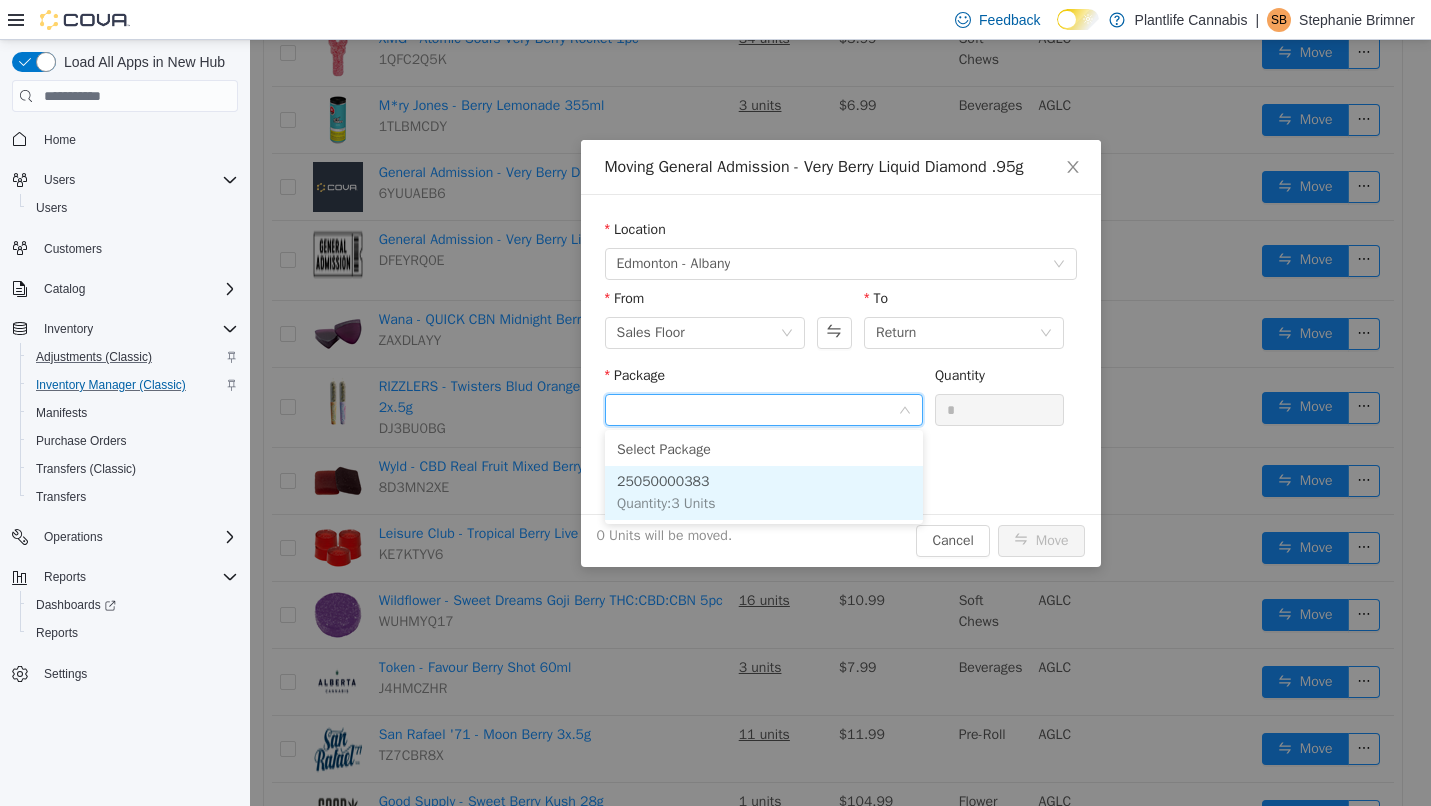 click on "25050000383 Quantity :  3 Units" at bounding box center (764, 493) 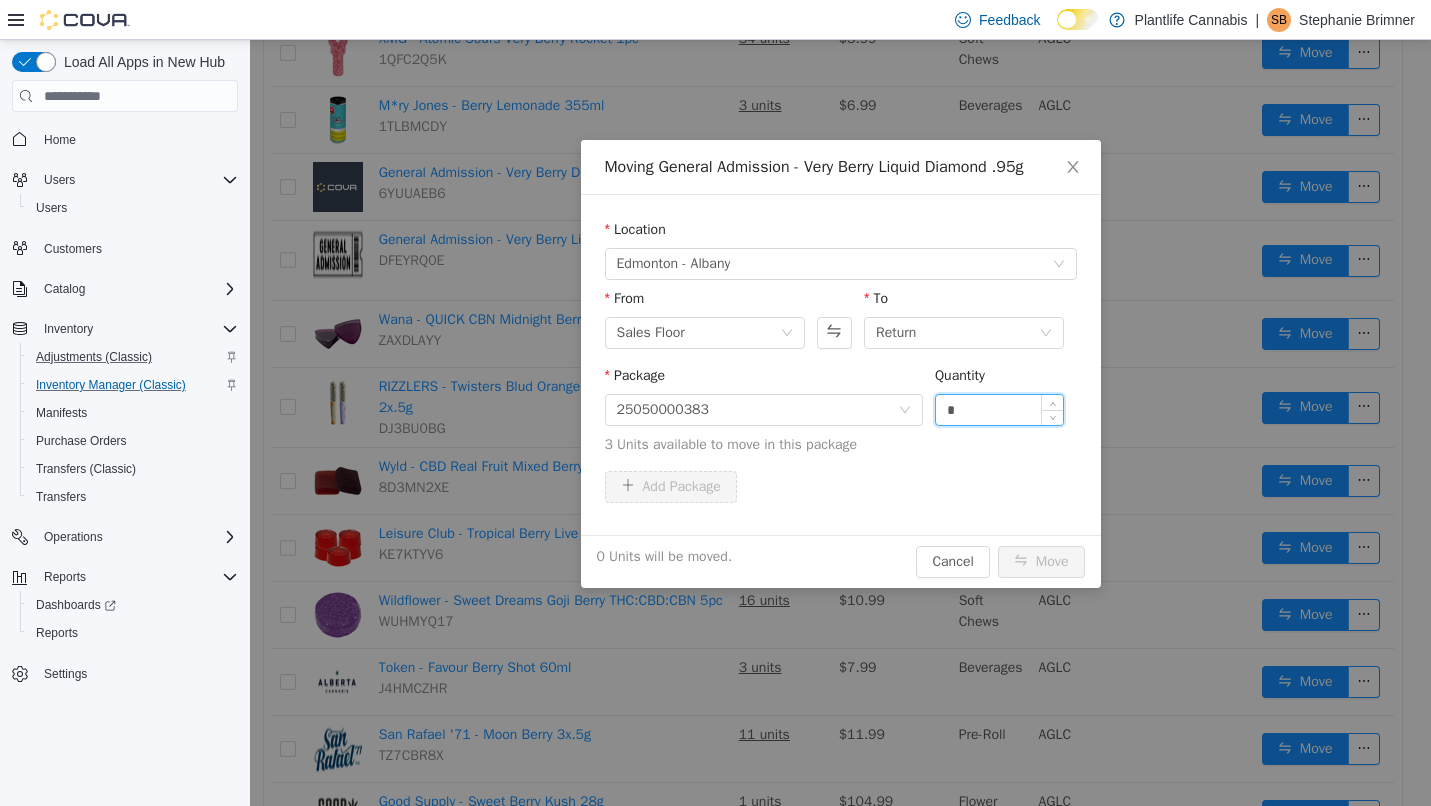 click on "*" at bounding box center (1000, 410) 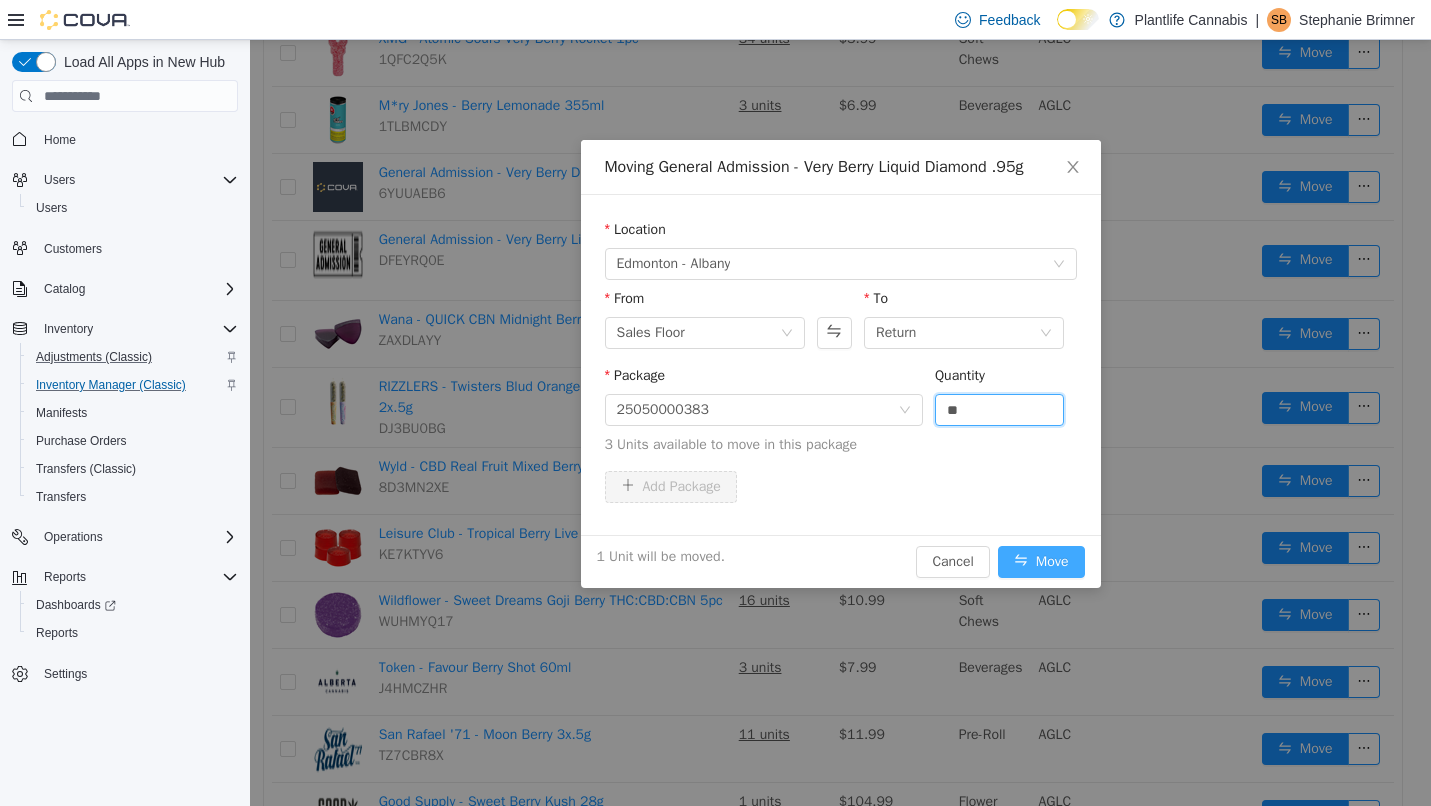 type on "*" 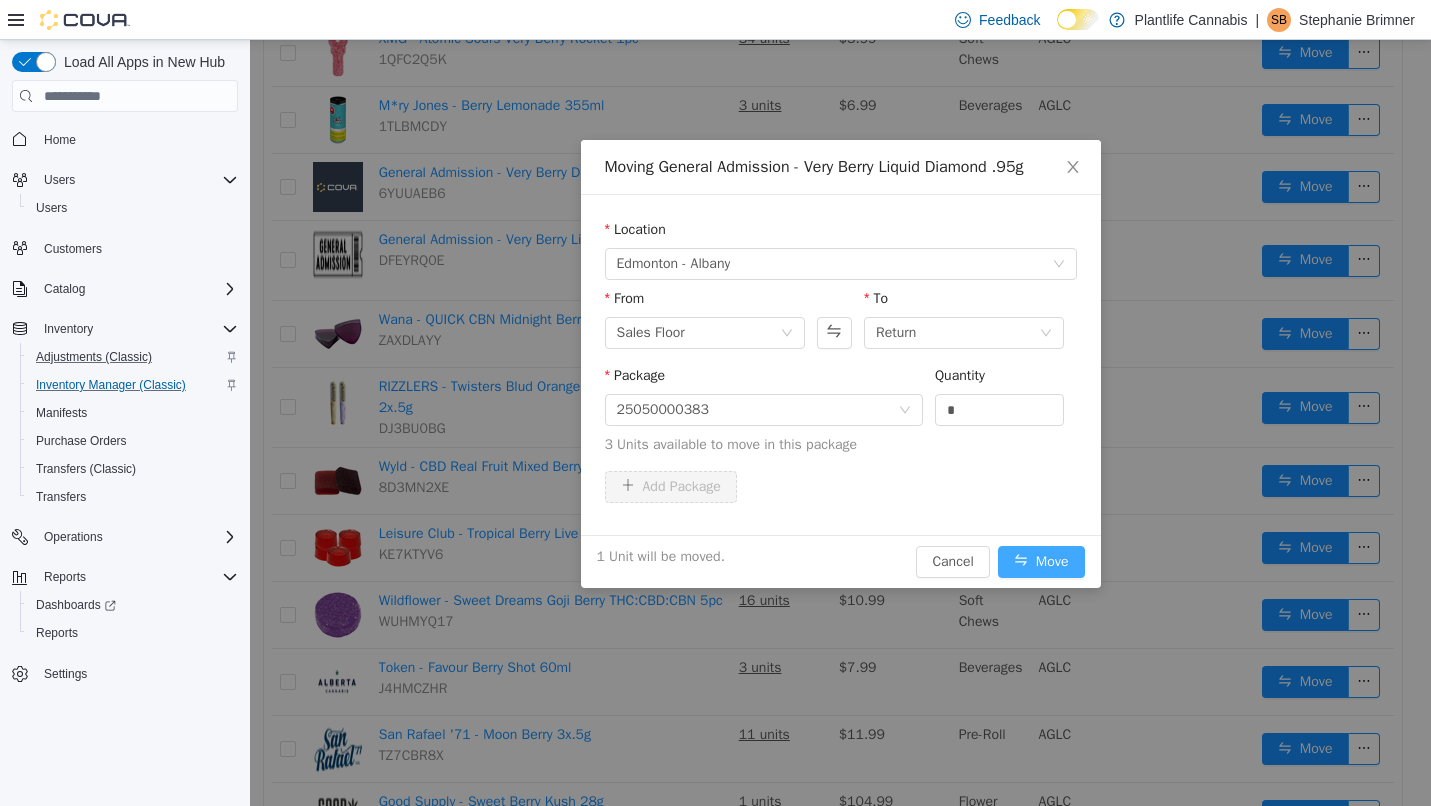 click on "Move" at bounding box center [1041, 562] 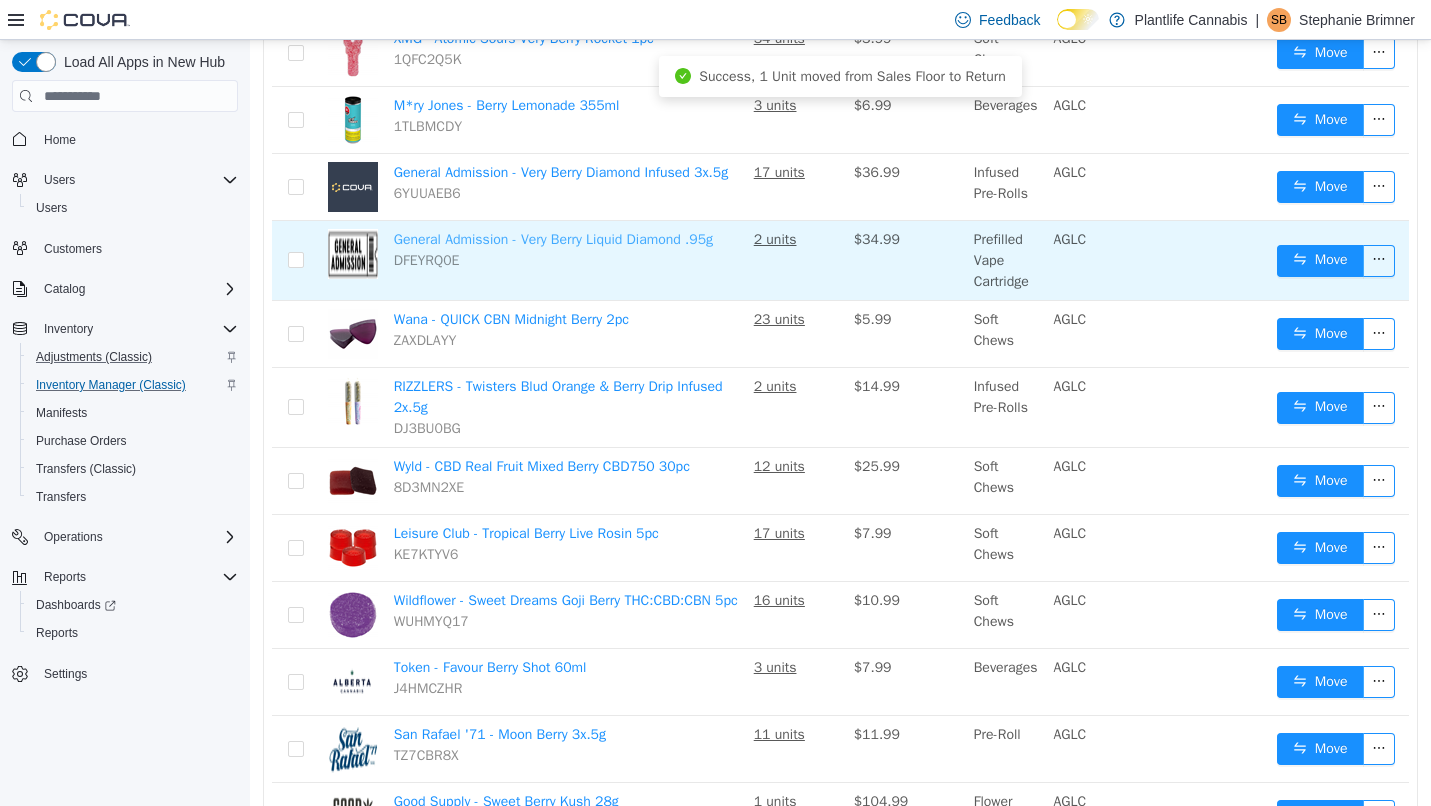 click on "General Admission - Very Berry Liquid Diamond .95g" at bounding box center [553, 239] 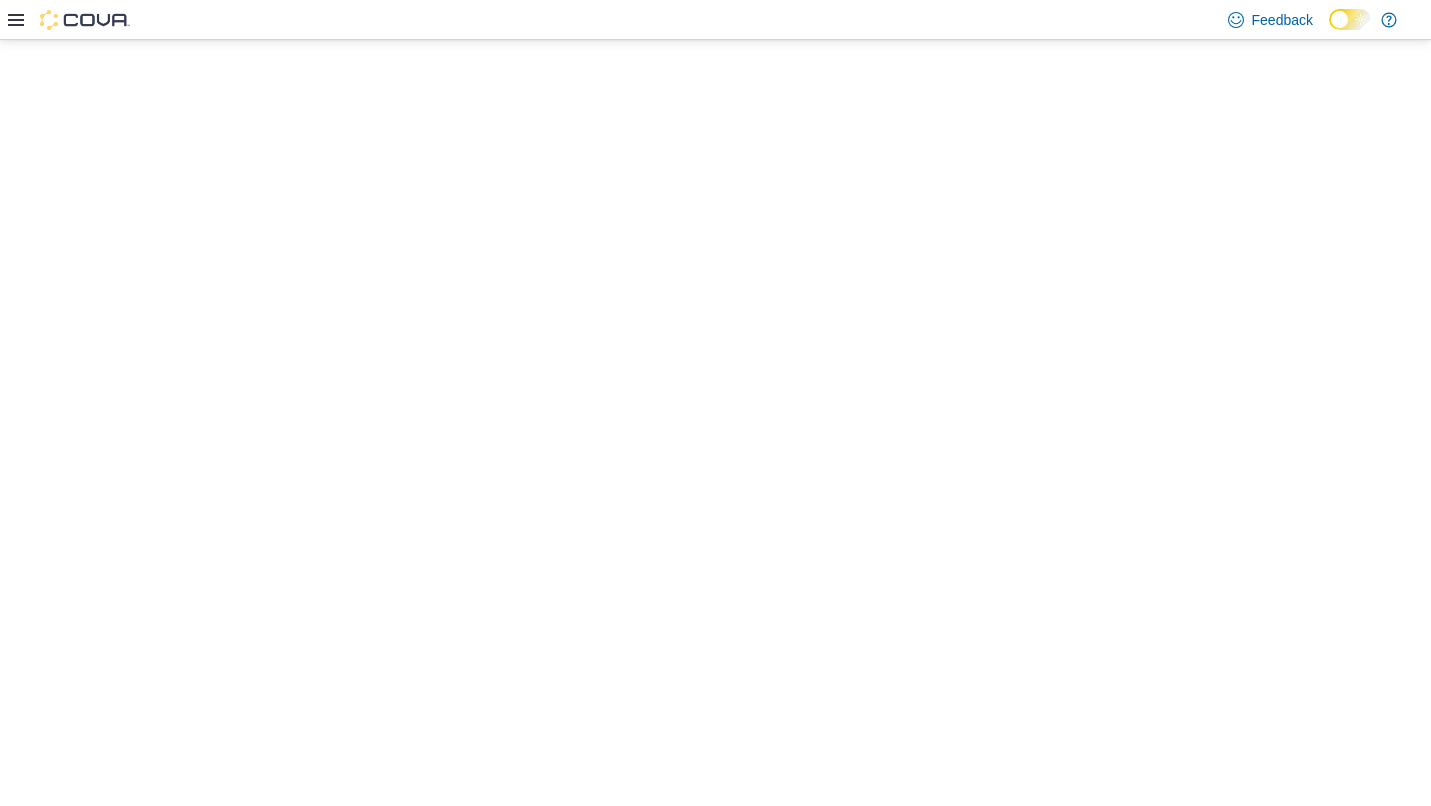 scroll, scrollTop: 0, scrollLeft: 0, axis: both 